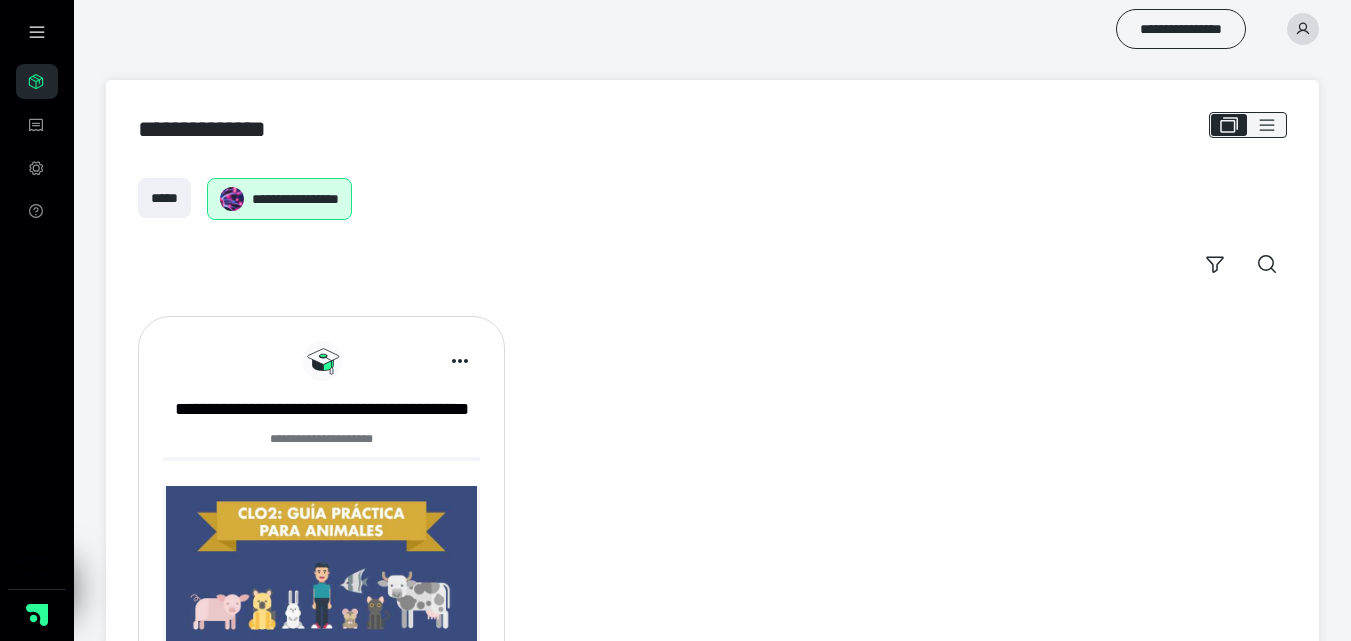 click on "**********" at bounding box center (321, 409) 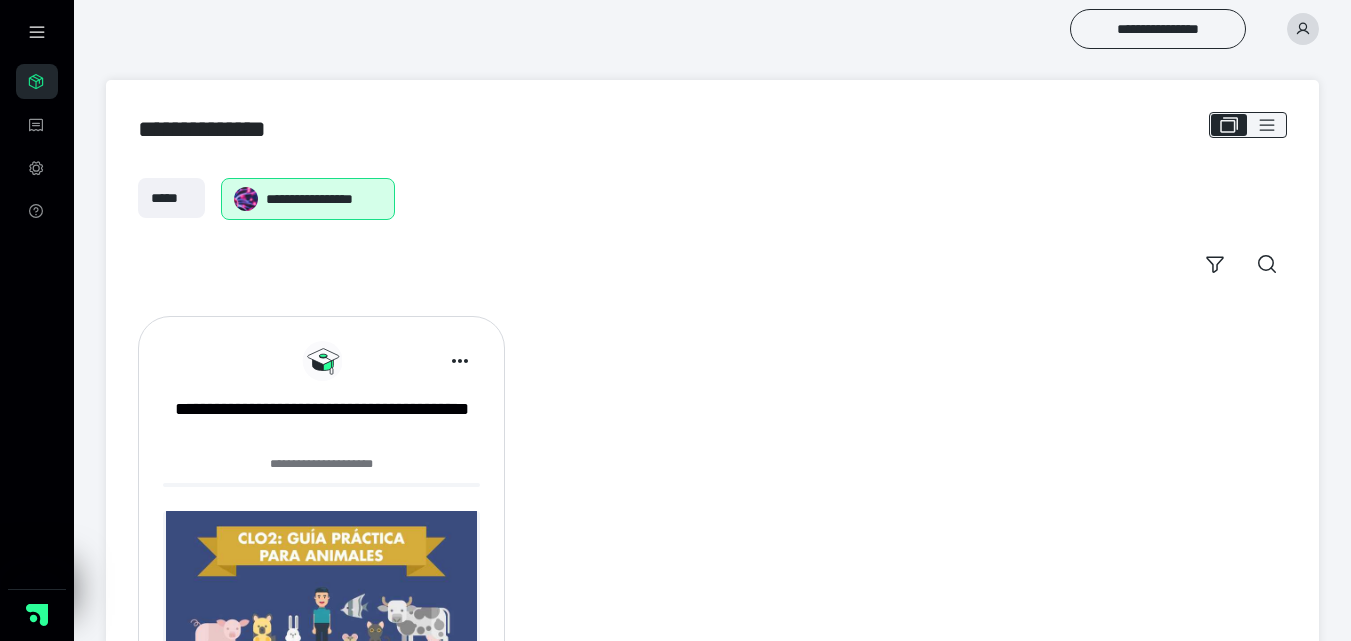 scroll, scrollTop: 166, scrollLeft: 0, axis: vertical 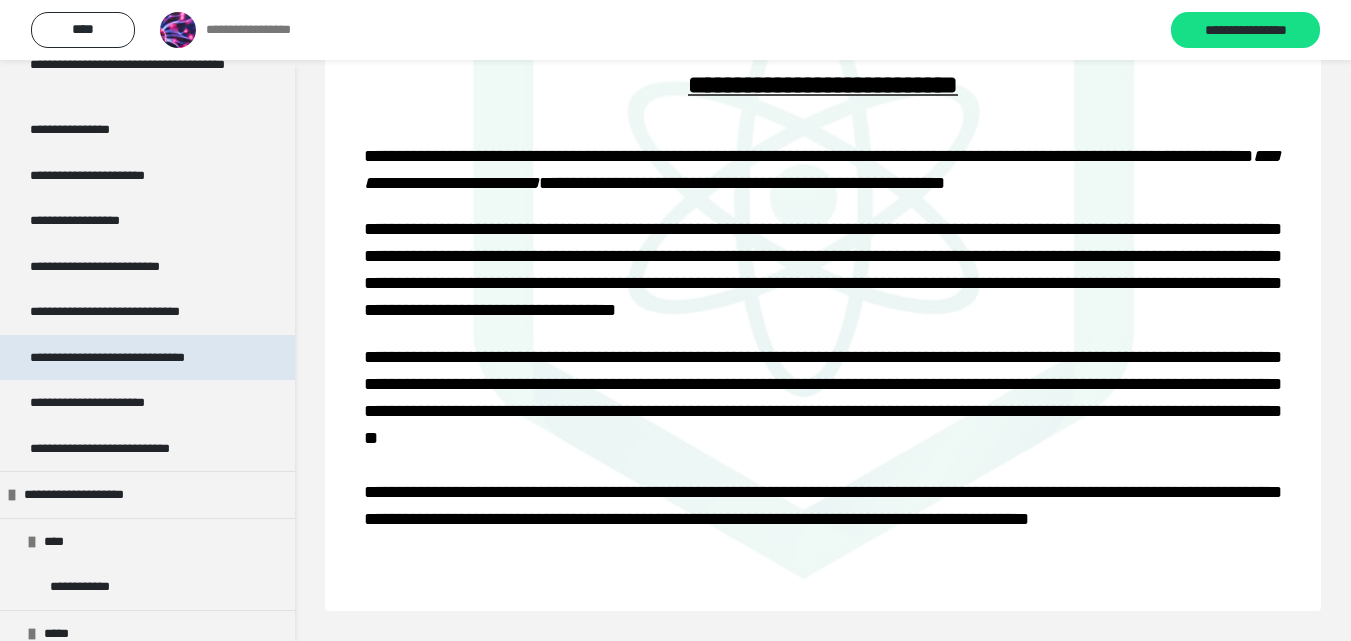 click on "**********" at bounding box center (129, 358) 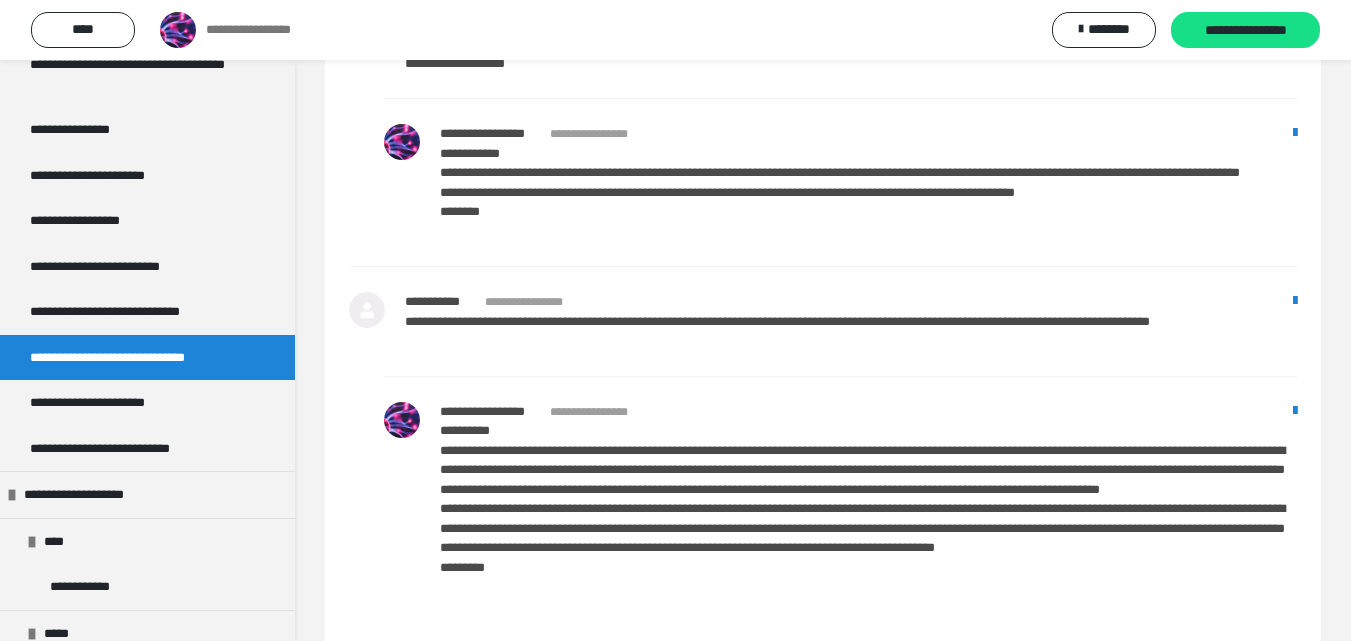 scroll, scrollTop: 1858, scrollLeft: 0, axis: vertical 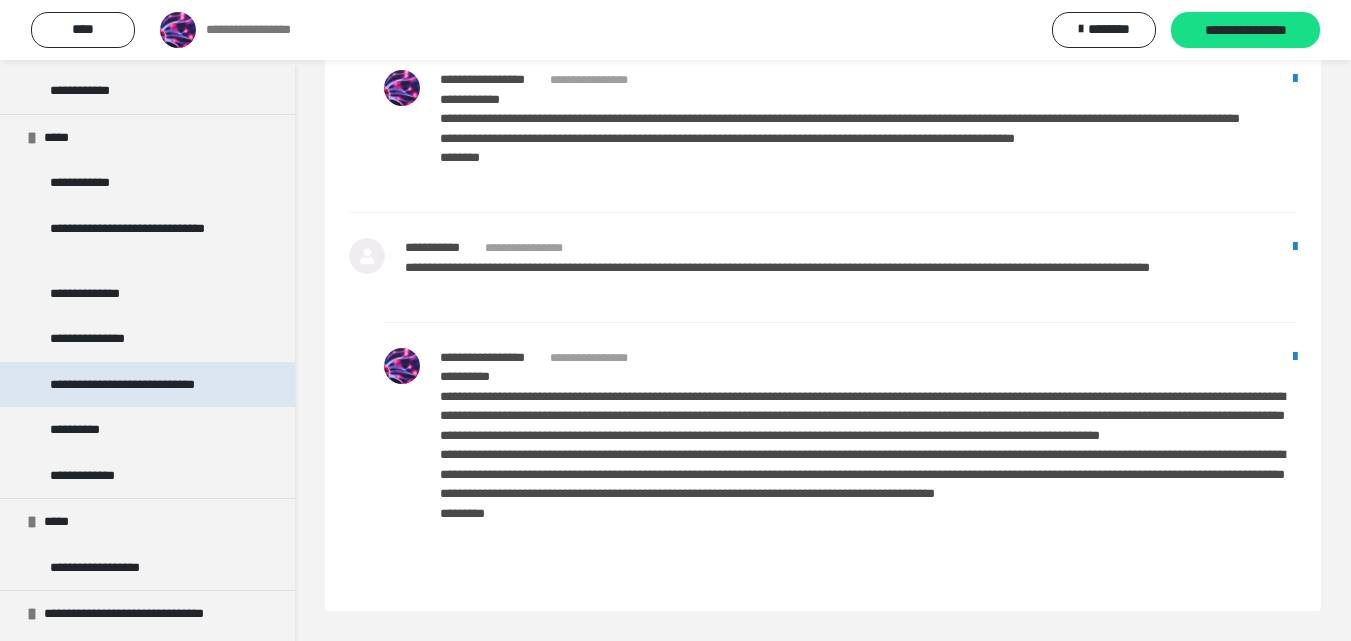 click on "**********" at bounding box center (136, 385) 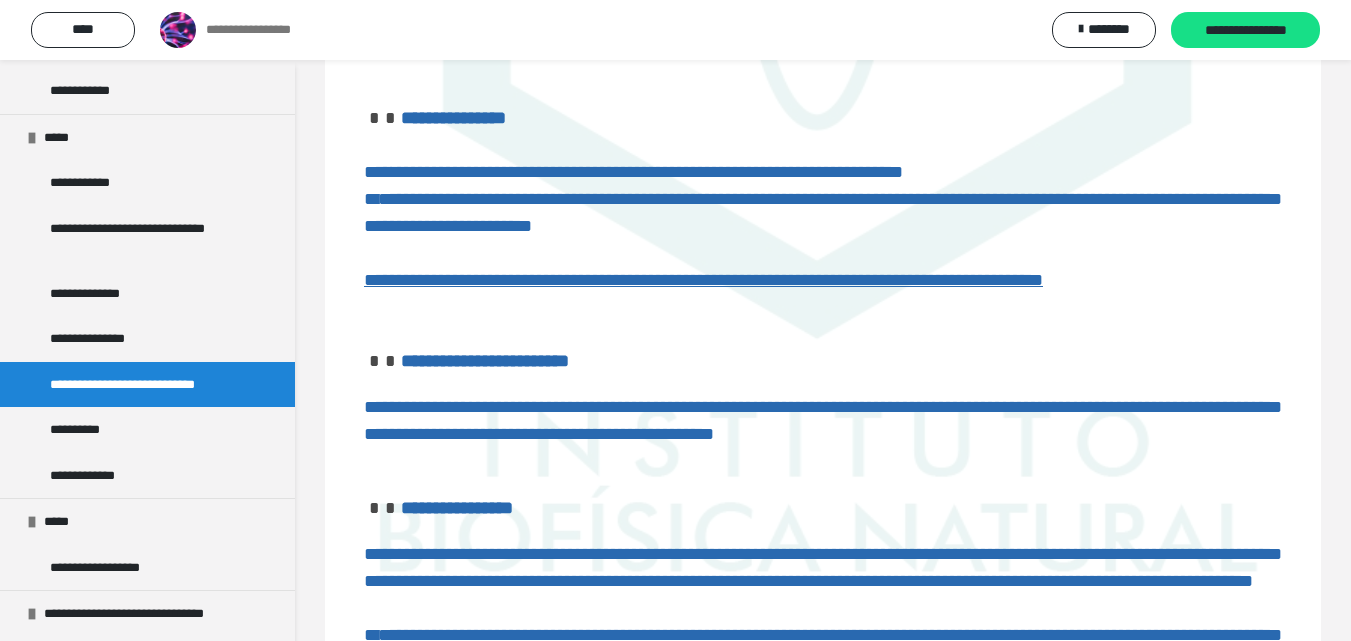 scroll, scrollTop: 705, scrollLeft: 0, axis: vertical 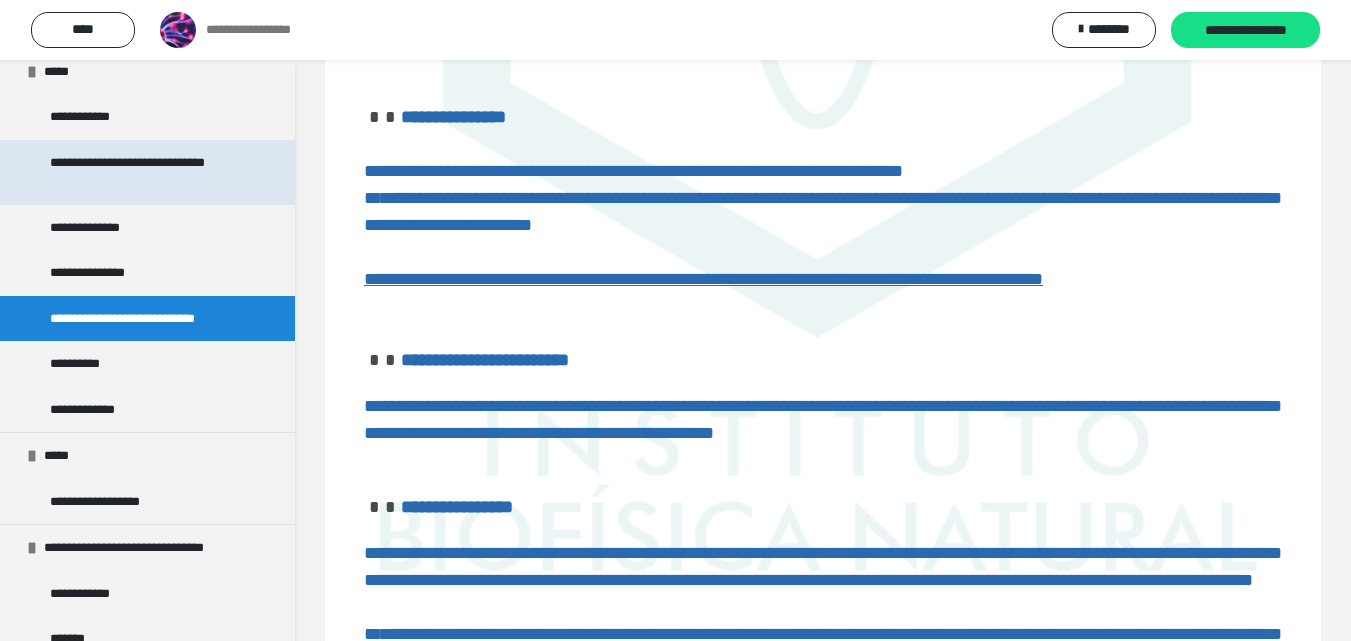 click on "**********" at bounding box center [142, 172] 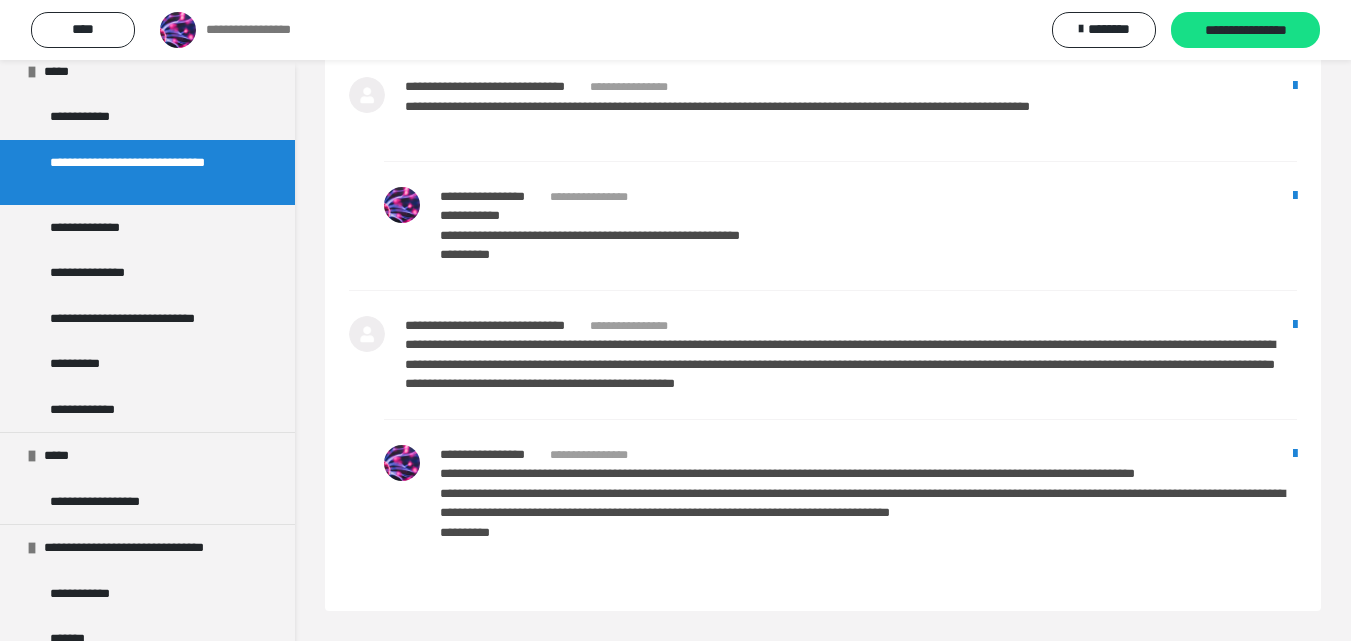 scroll, scrollTop: 2620, scrollLeft: 0, axis: vertical 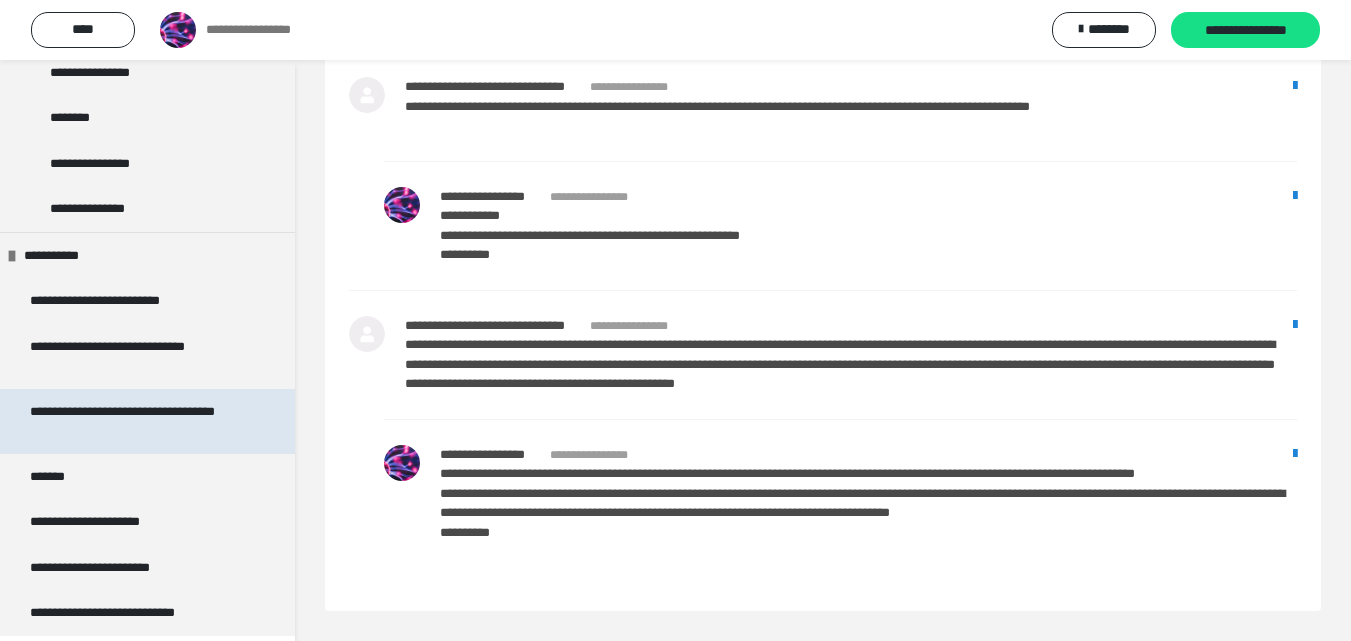 click on "**********" at bounding box center (132, 421) 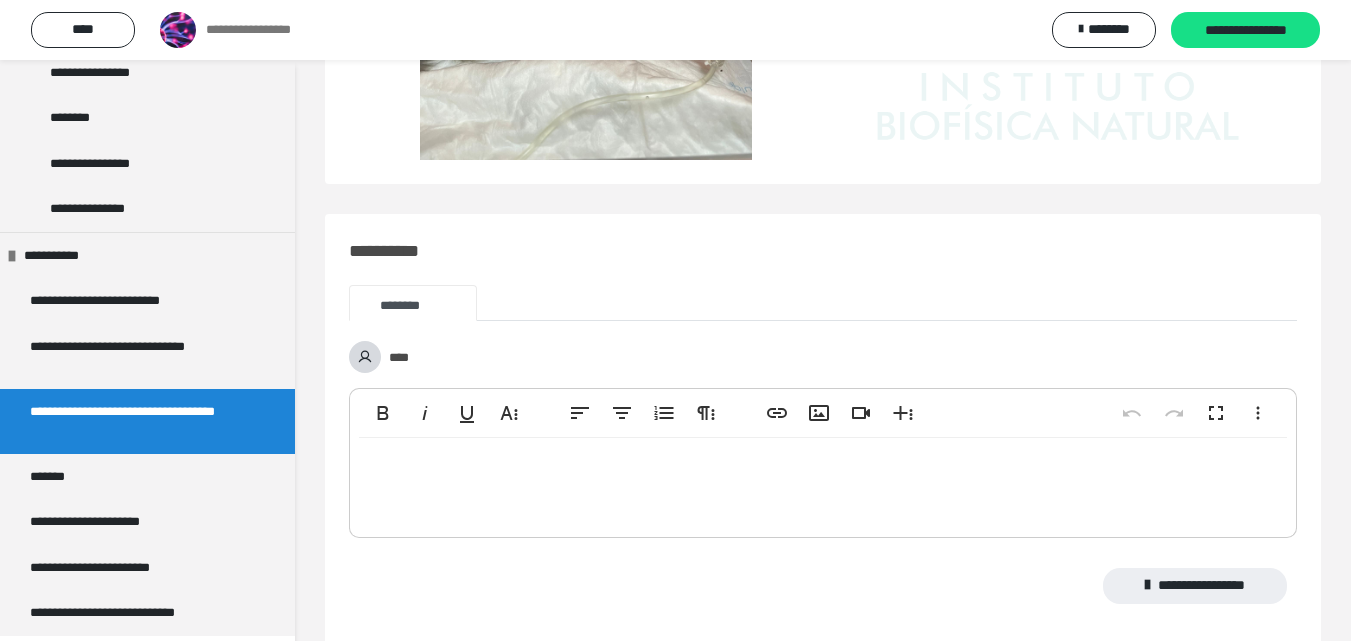 scroll, scrollTop: 1419, scrollLeft: 0, axis: vertical 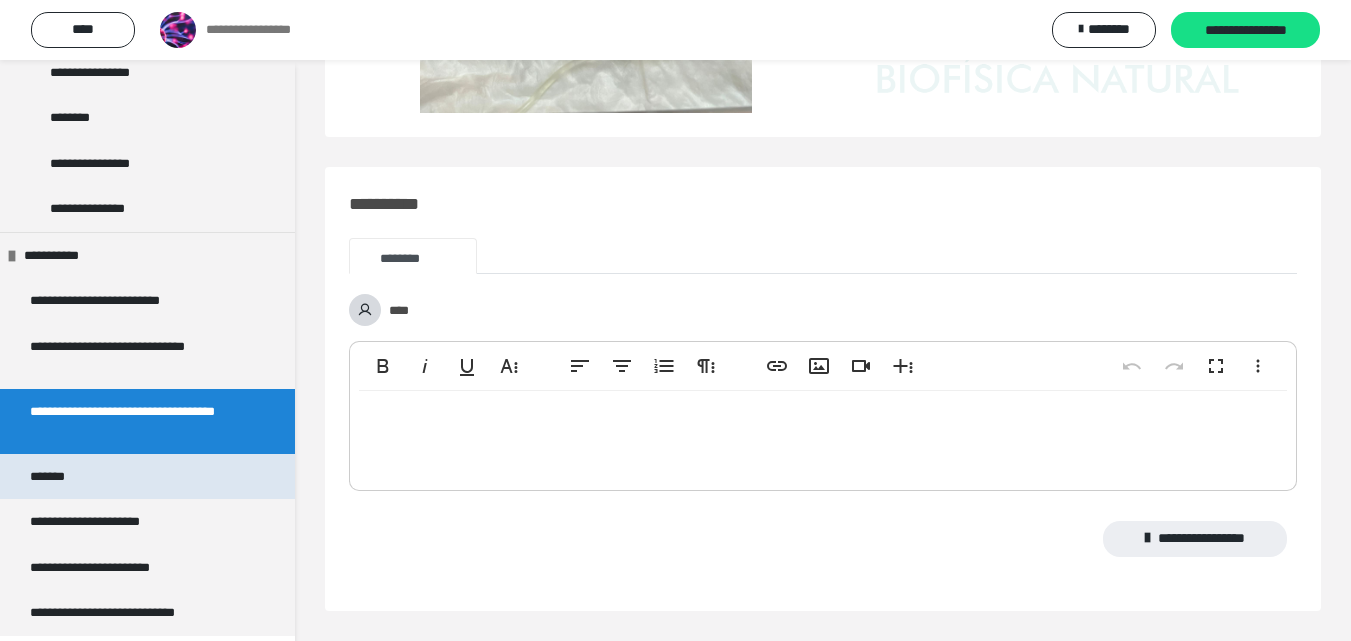 click on "*******" at bounding box center [147, 477] 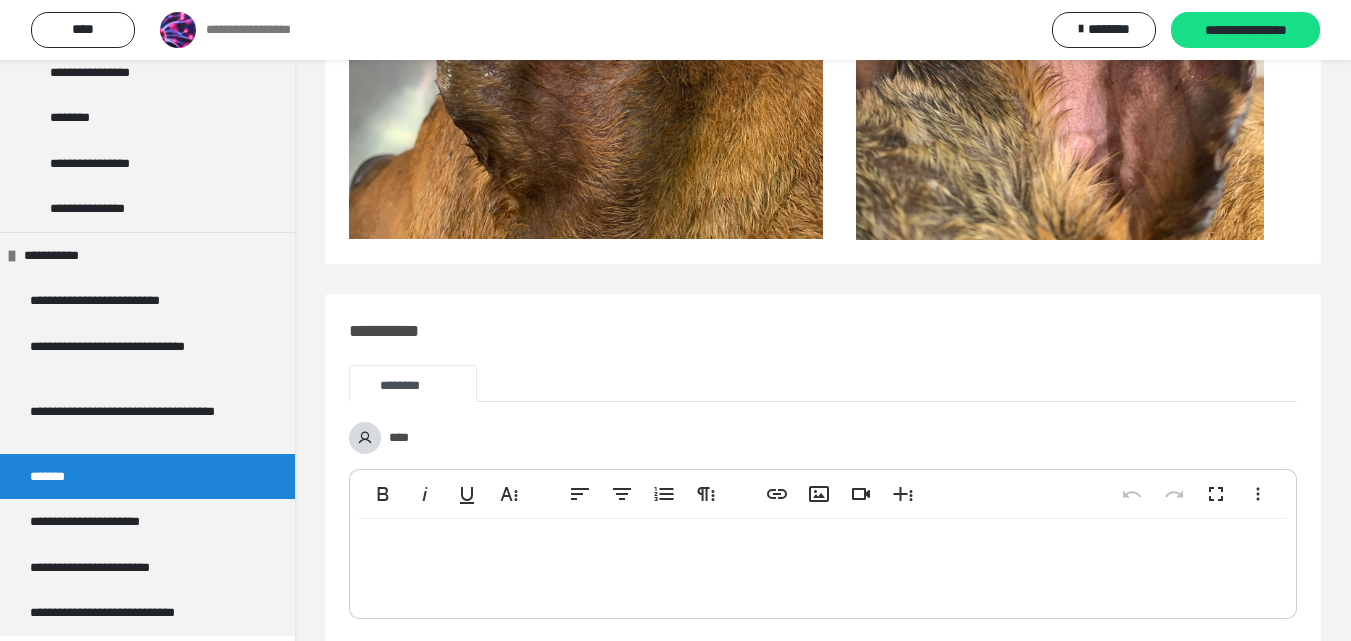 scroll, scrollTop: 2084, scrollLeft: 0, axis: vertical 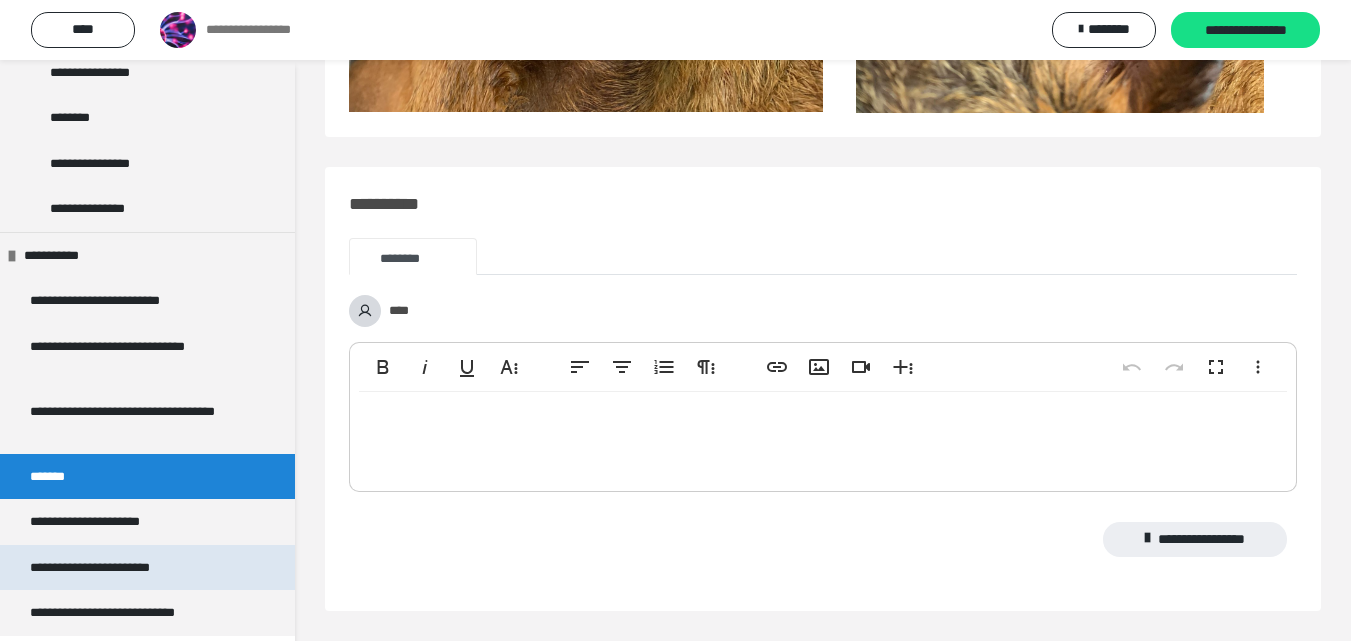 click on "**********" at bounding box center [147, 568] 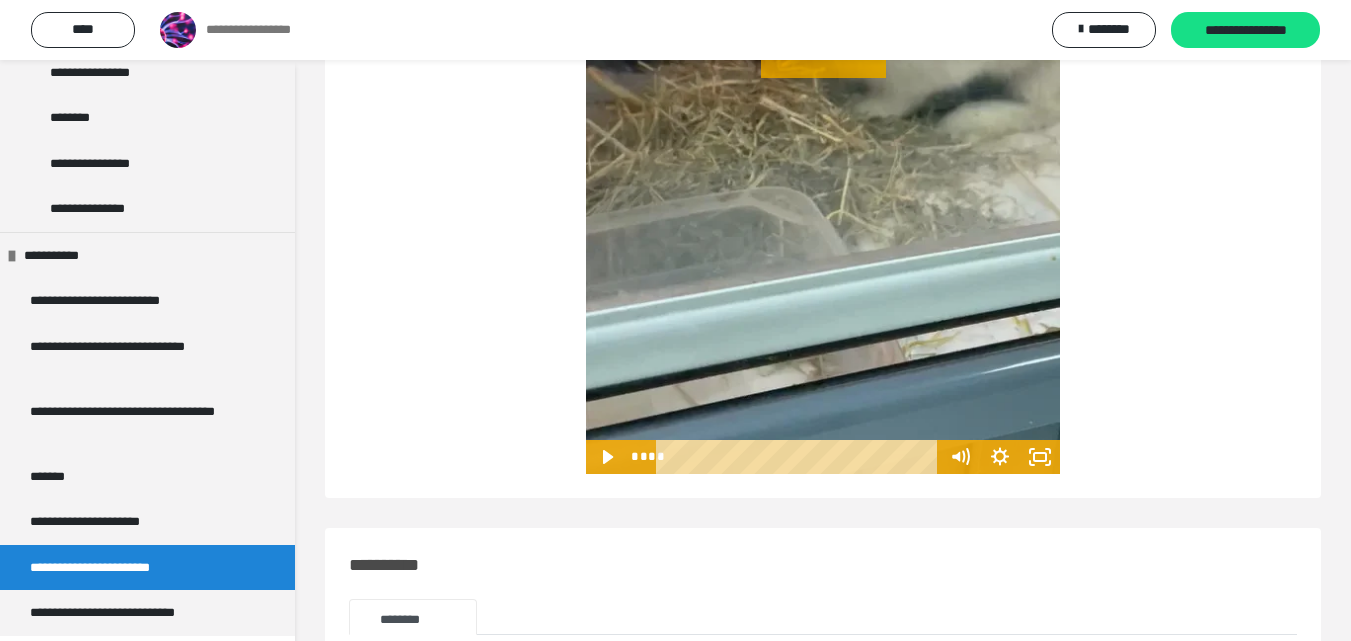 scroll, scrollTop: 2067, scrollLeft: 0, axis: vertical 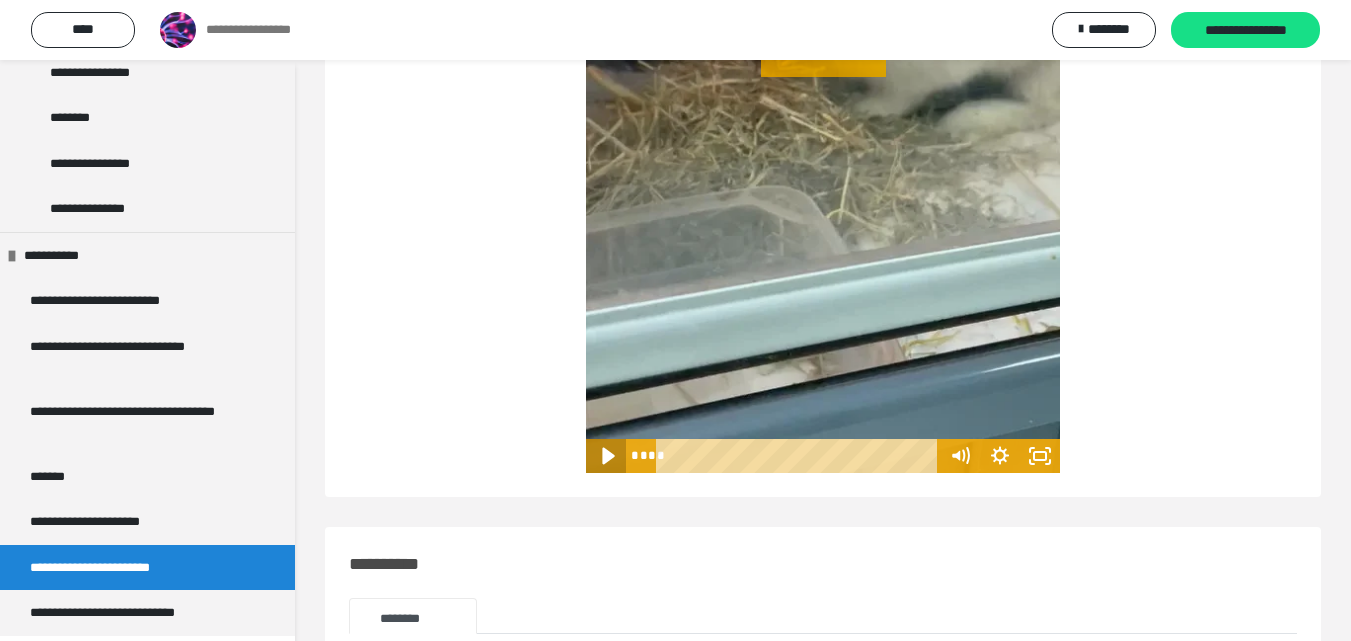 click 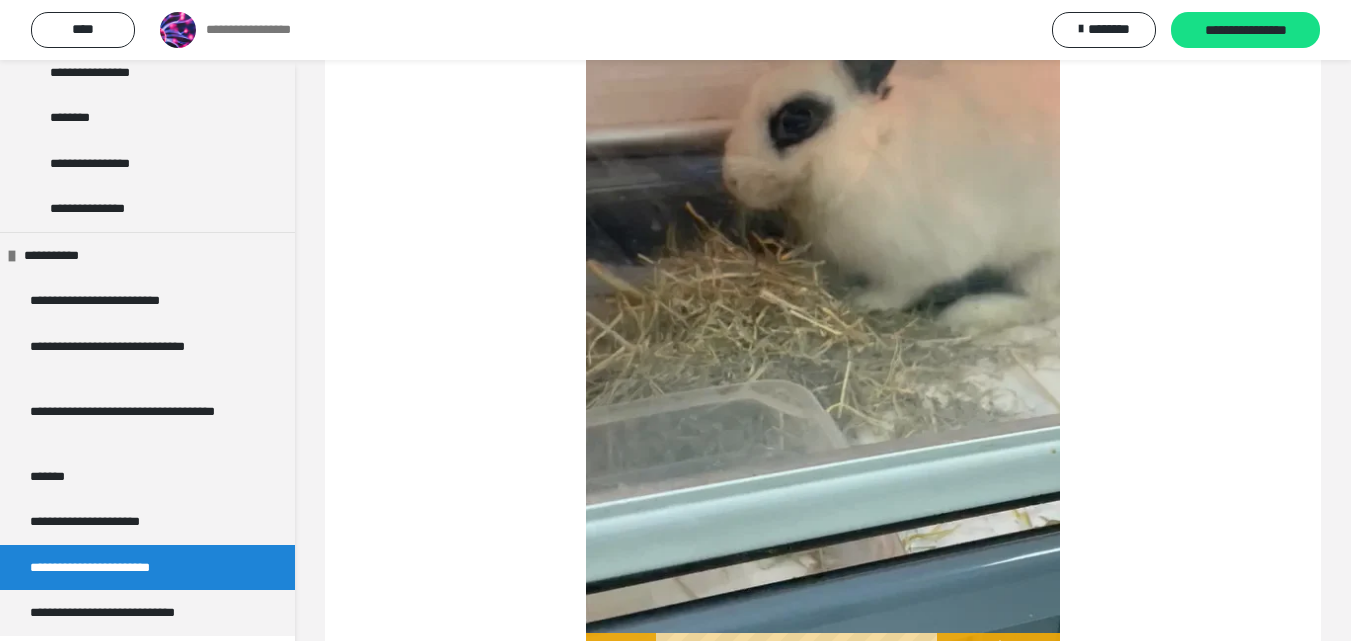 scroll, scrollTop: 1855, scrollLeft: 0, axis: vertical 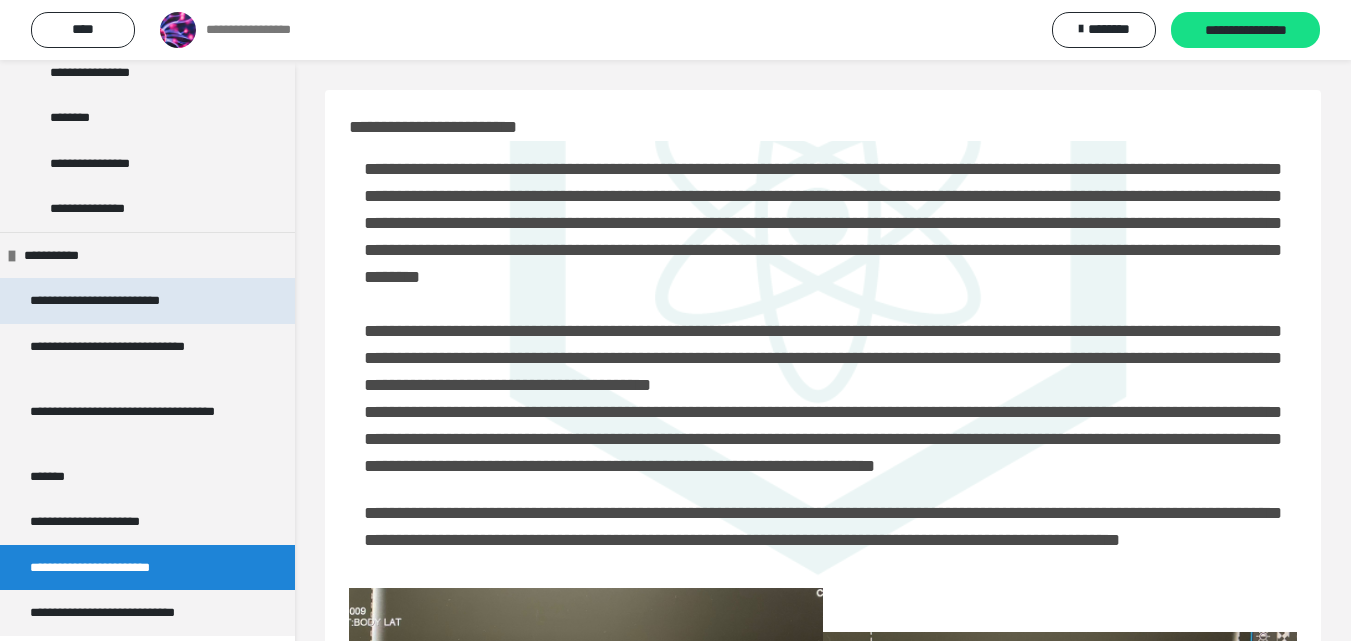 click on "**********" at bounding box center [147, 301] 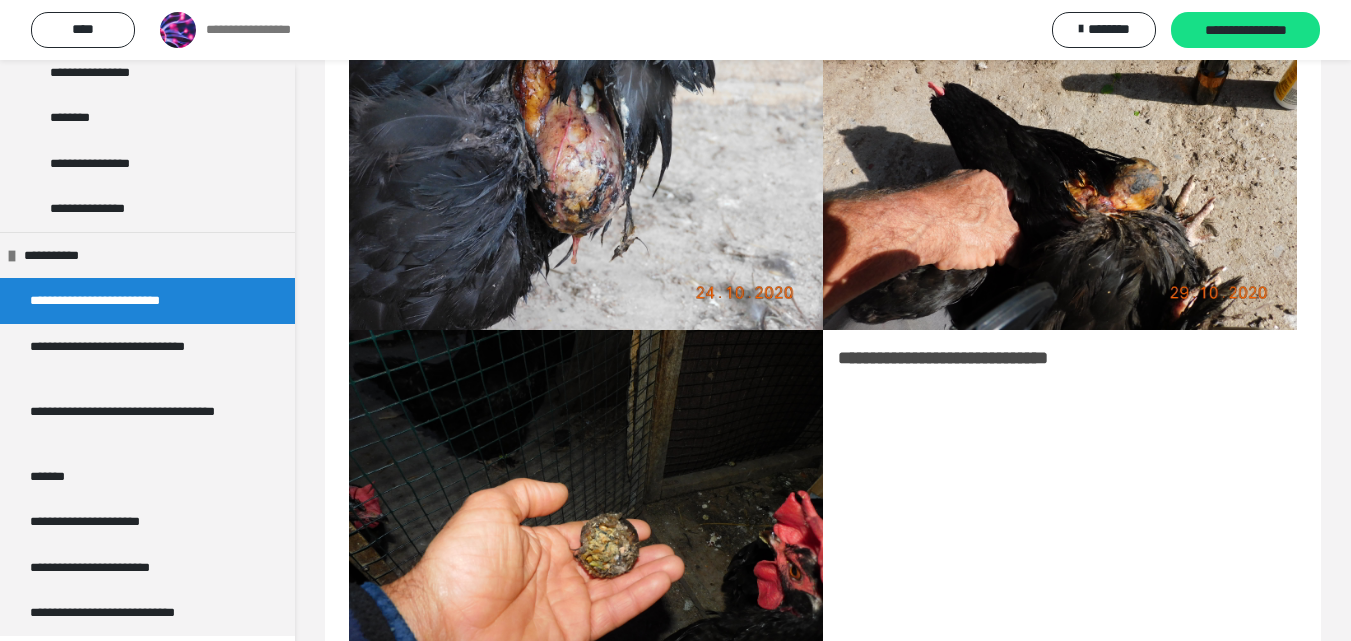 scroll, scrollTop: 564, scrollLeft: 0, axis: vertical 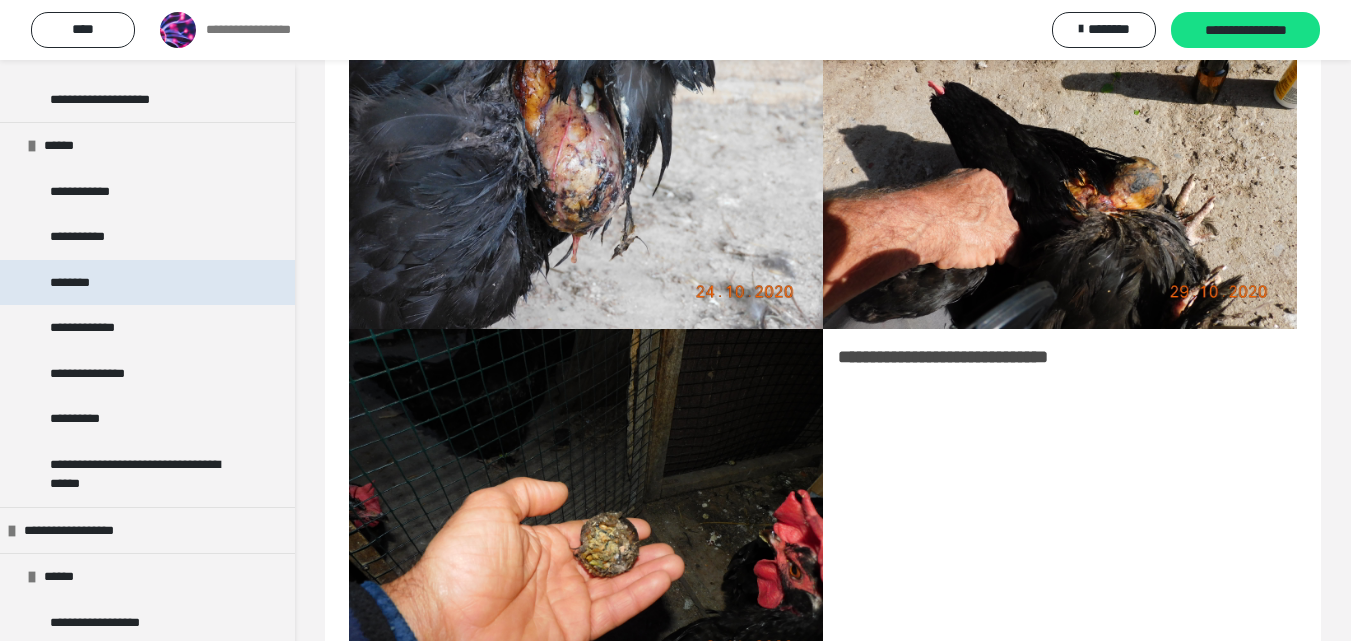 click on "********" at bounding box center (147, 283) 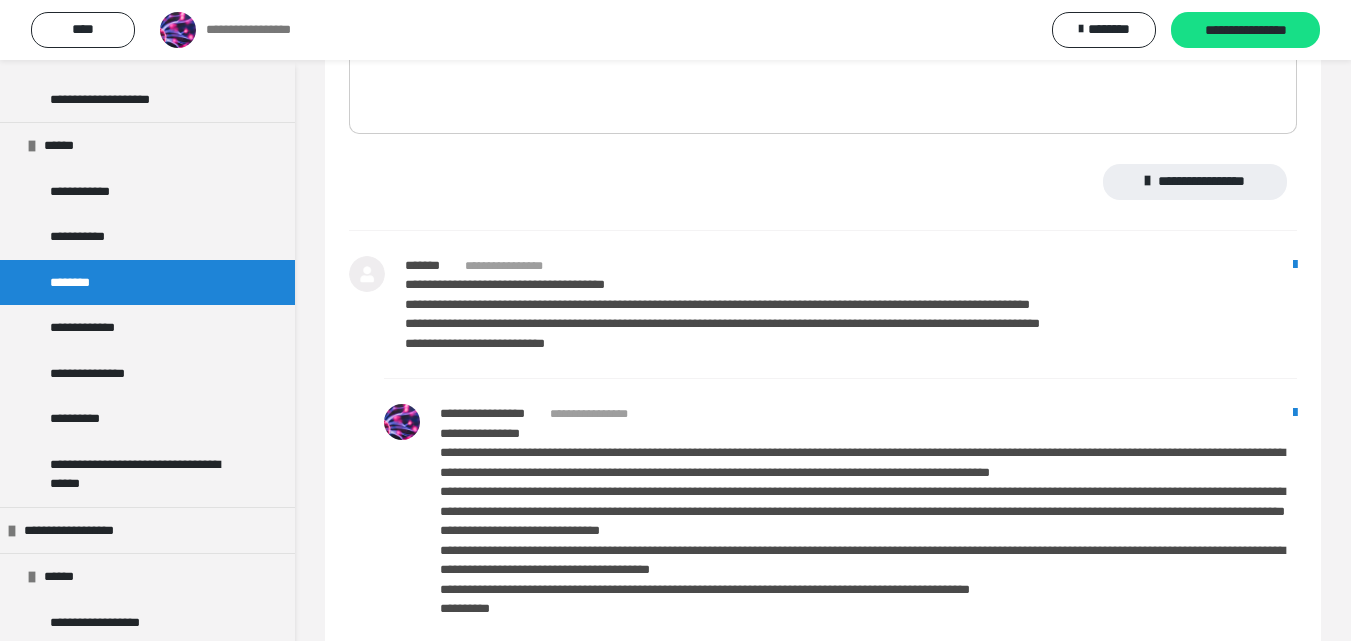 scroll, scrollTop: 2228, scrollLeft: 0, axis: vertical 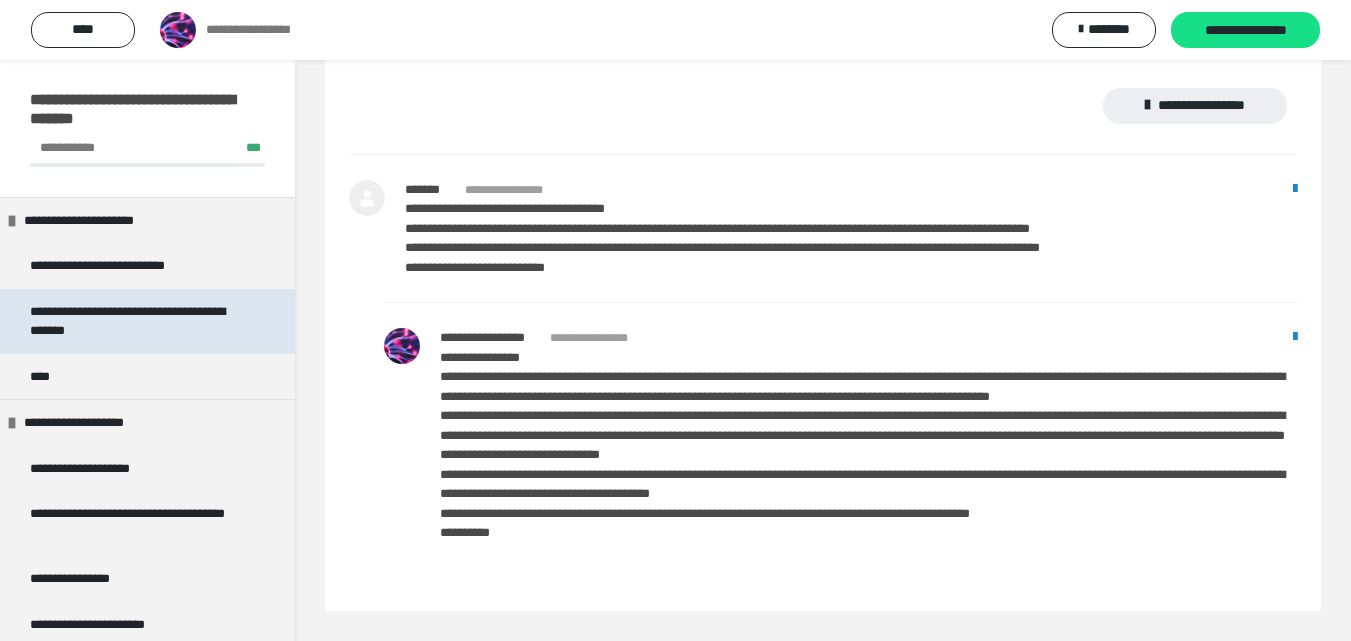 click on "**********" at bounding box center [132, 321] 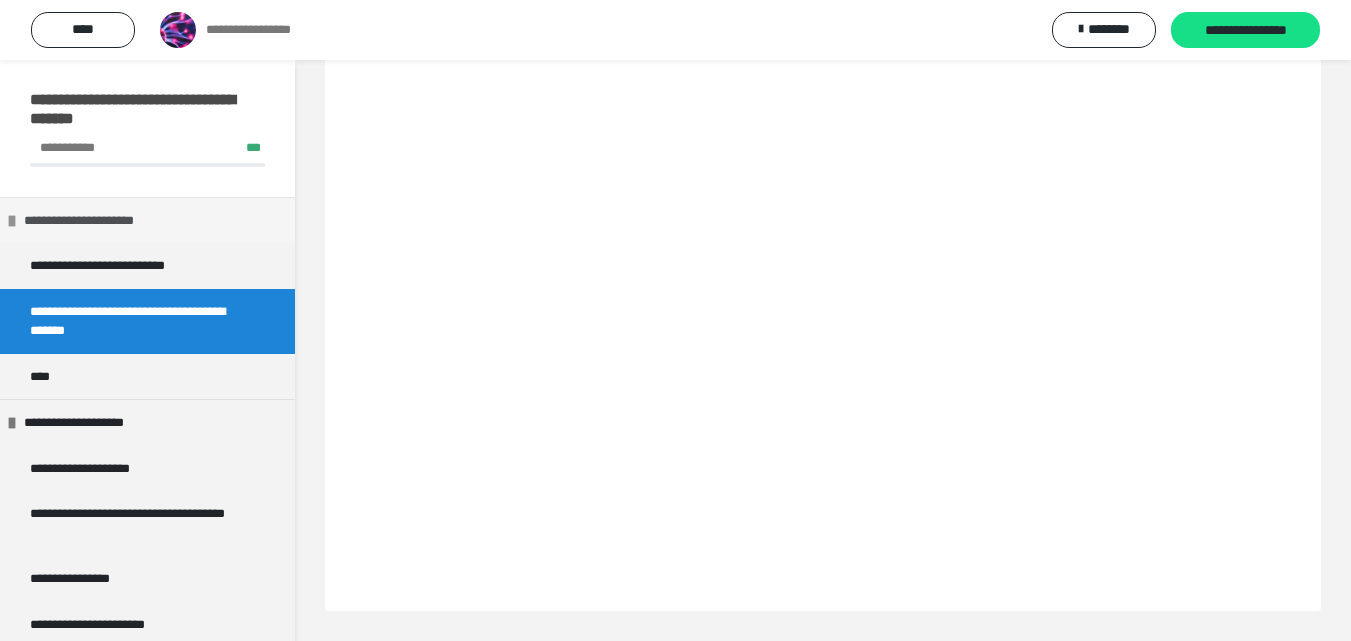 scroll, scrollTop: 60, scrollLeft: 0, axis: vertical 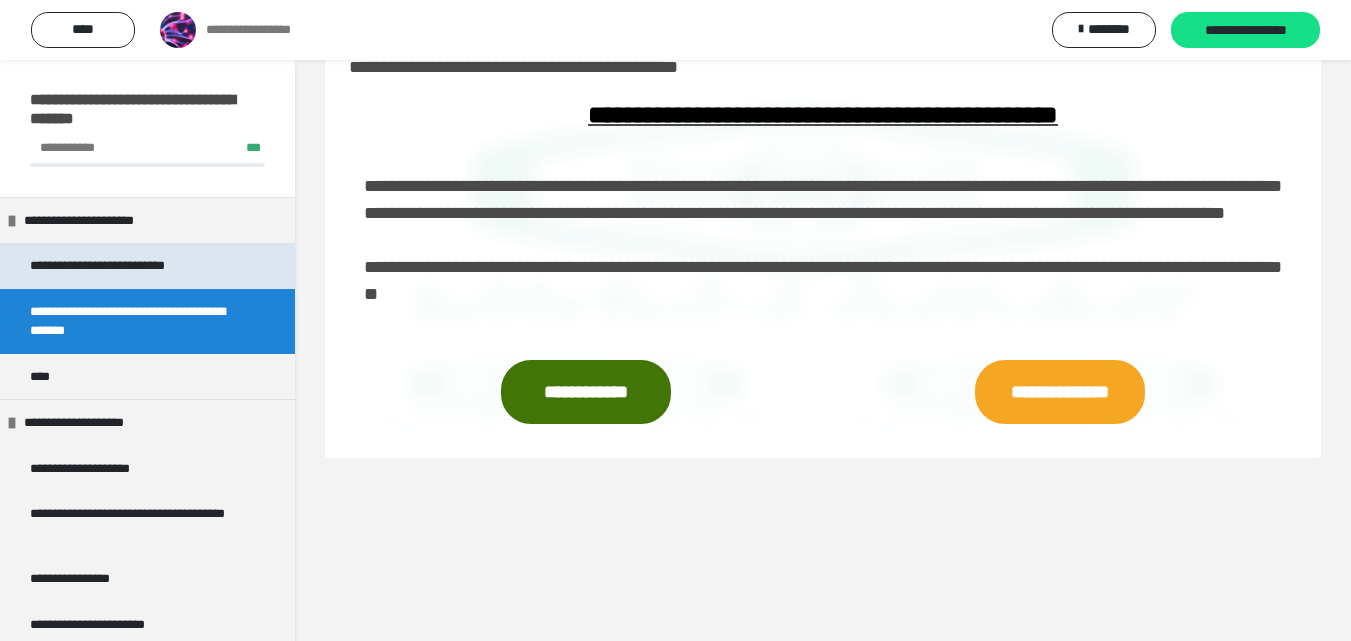 click on "**********" at bounding box center (147, 266) 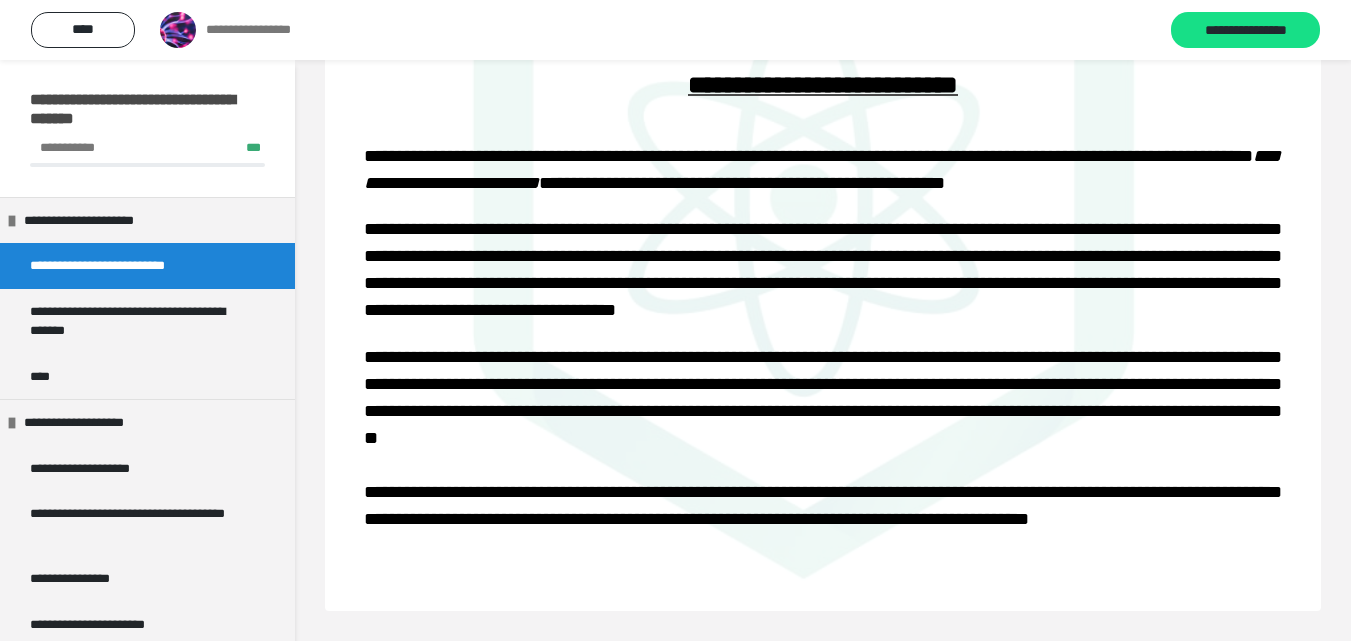 scroll, scrollTop: 171, scrollLeft: 0, axis: vertical 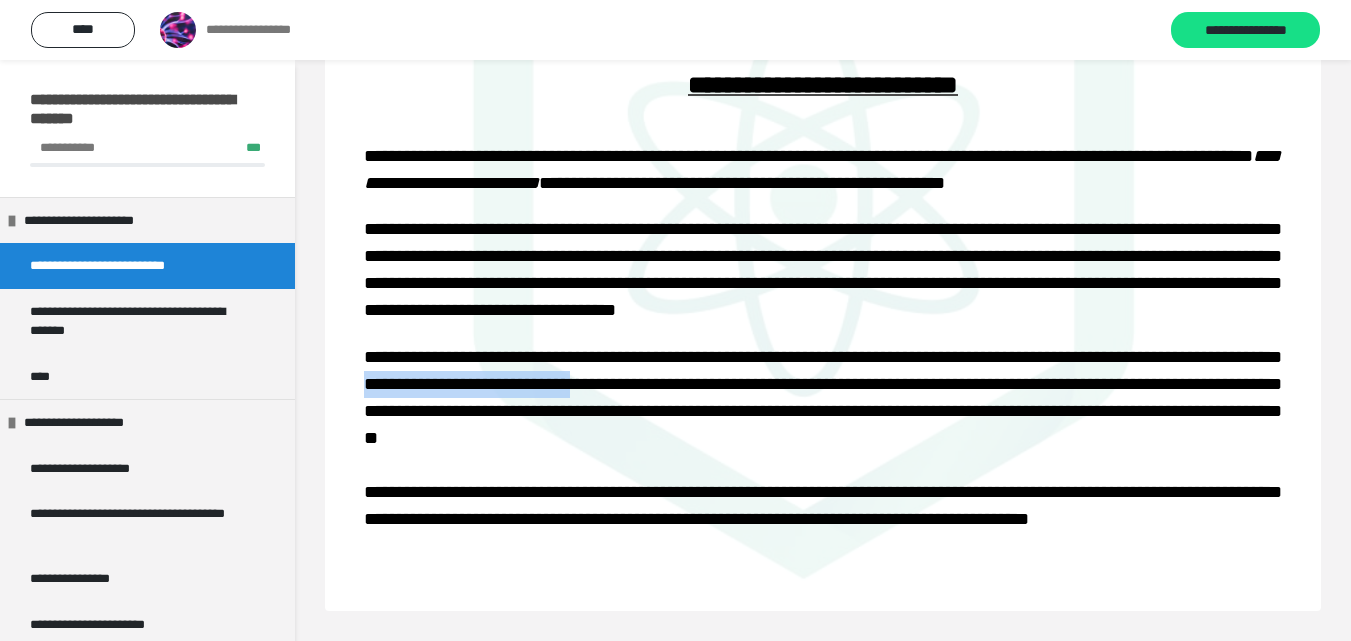 drag, startPoint x: 704, startPoint y: 364, endPoint x: 952, endPoint y: 352, distance: 248.29015 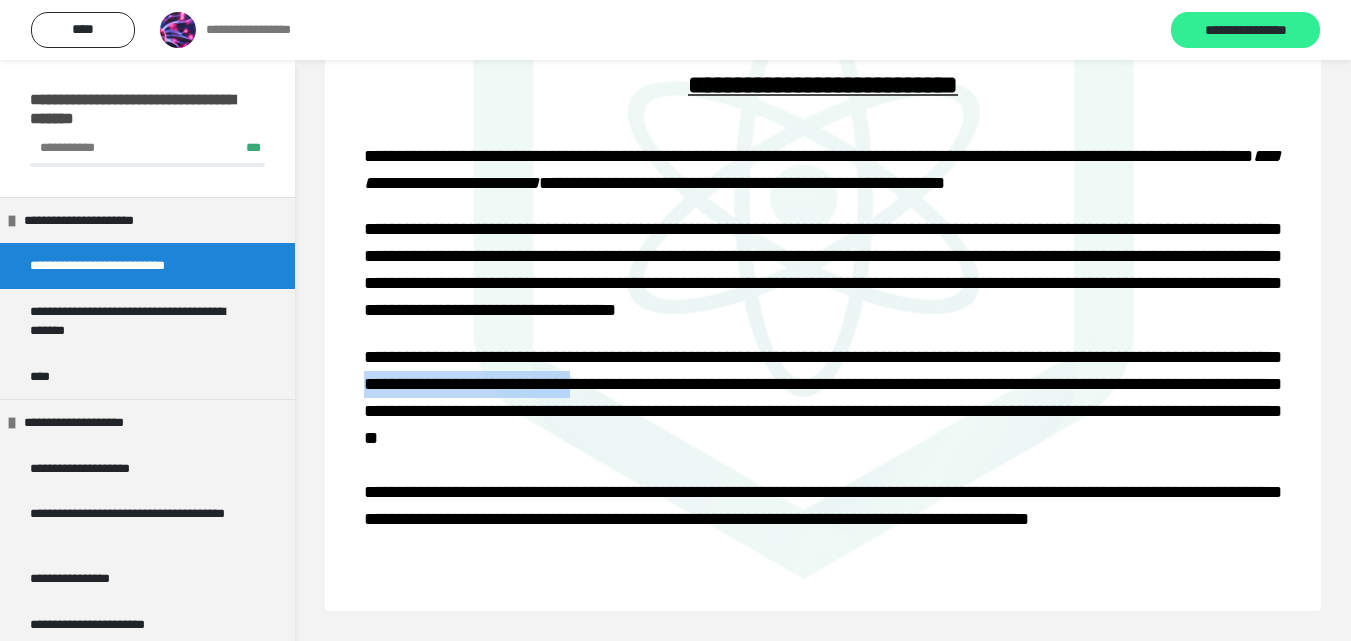 click on "**********" at bounding box center [1245, 30] 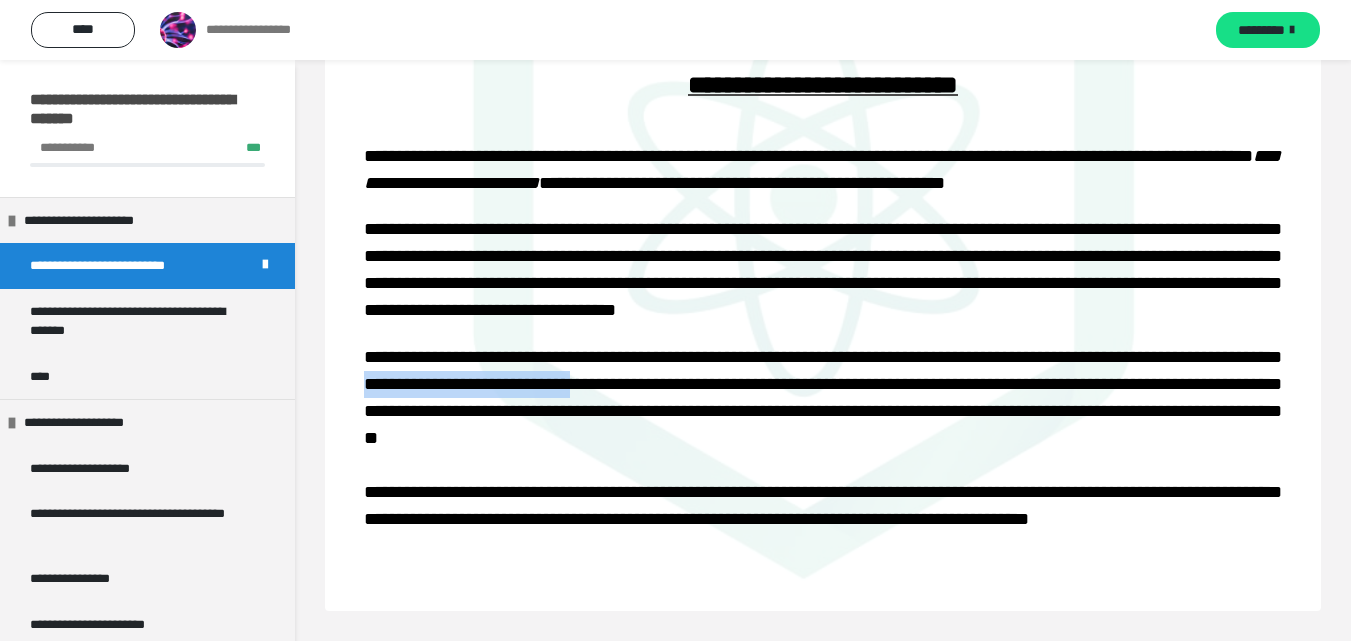 scroll, scrollTop: 0, scrollLeft: 0, axis: both 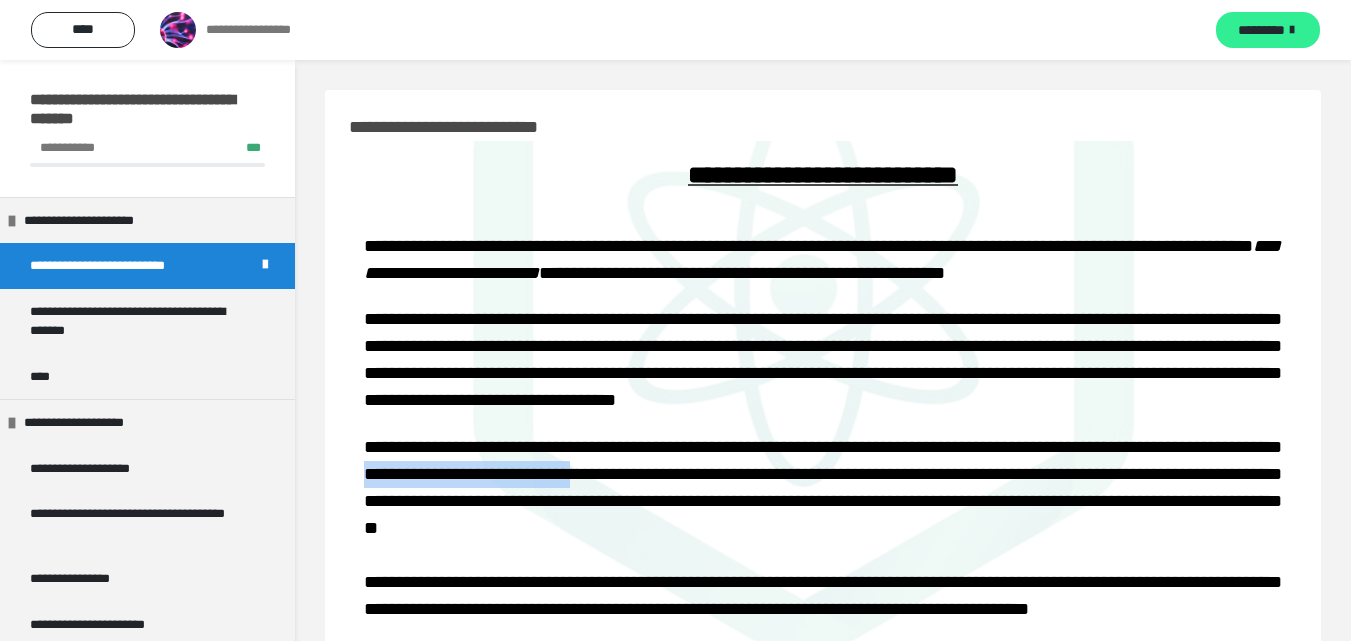 click on "*********" at bounding box center [1268, 30] 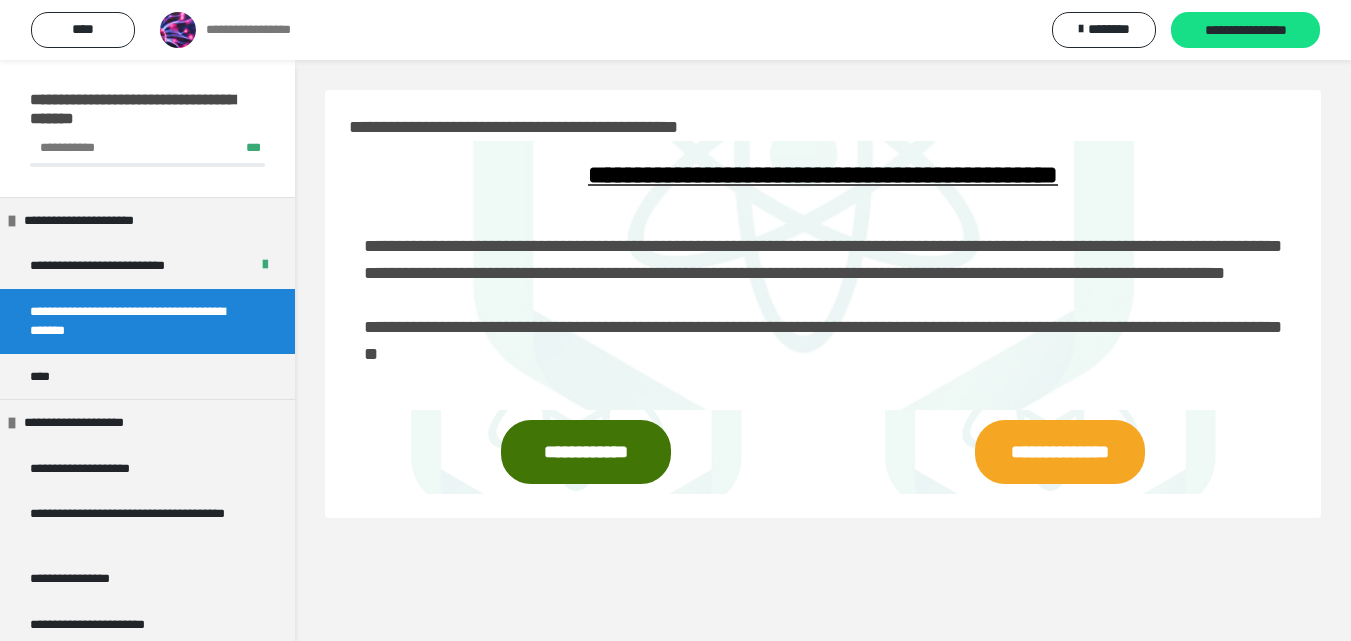 scroll, scrollTop: 60, scrollLeft: 0, axis: vertical 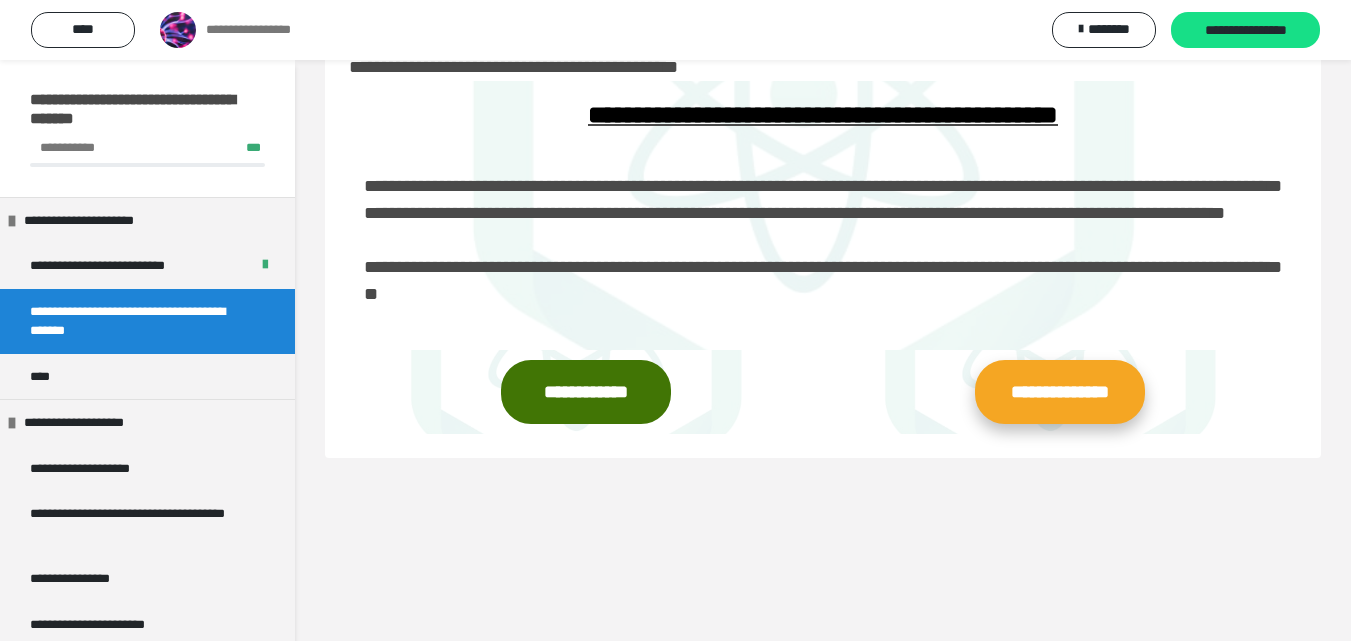 click on "**********" at bounding box center [1060, 392] 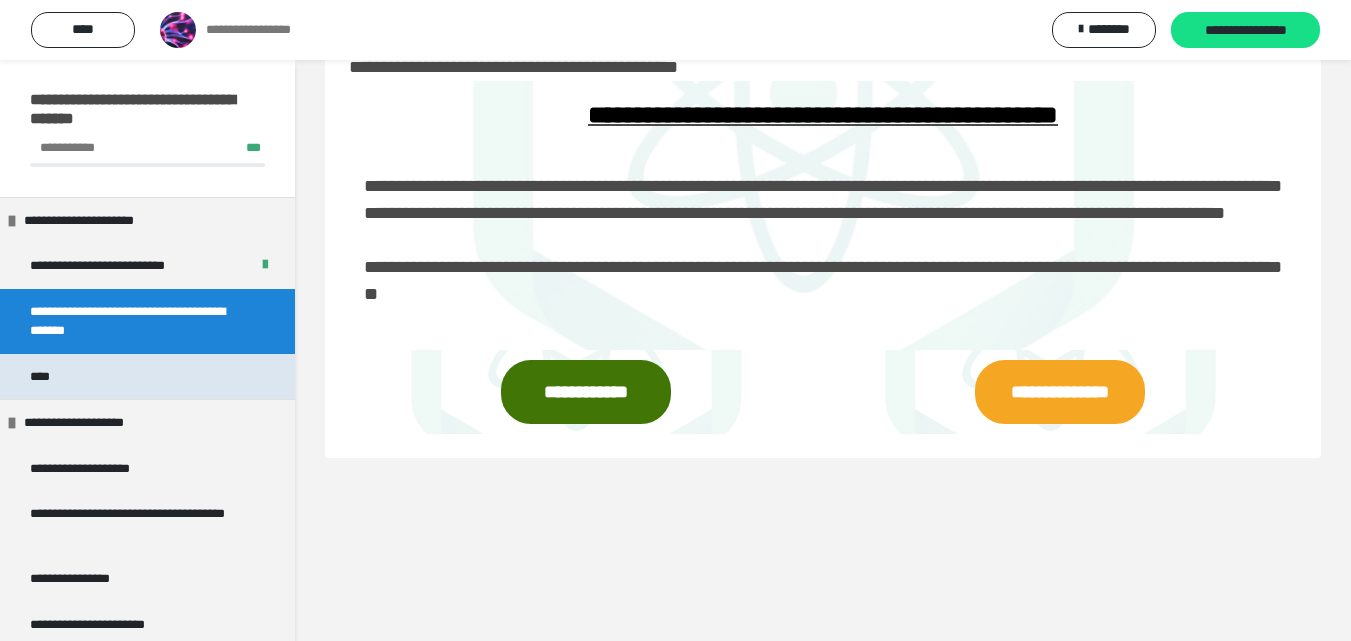 click on "****" at bounding box center (147, 377) 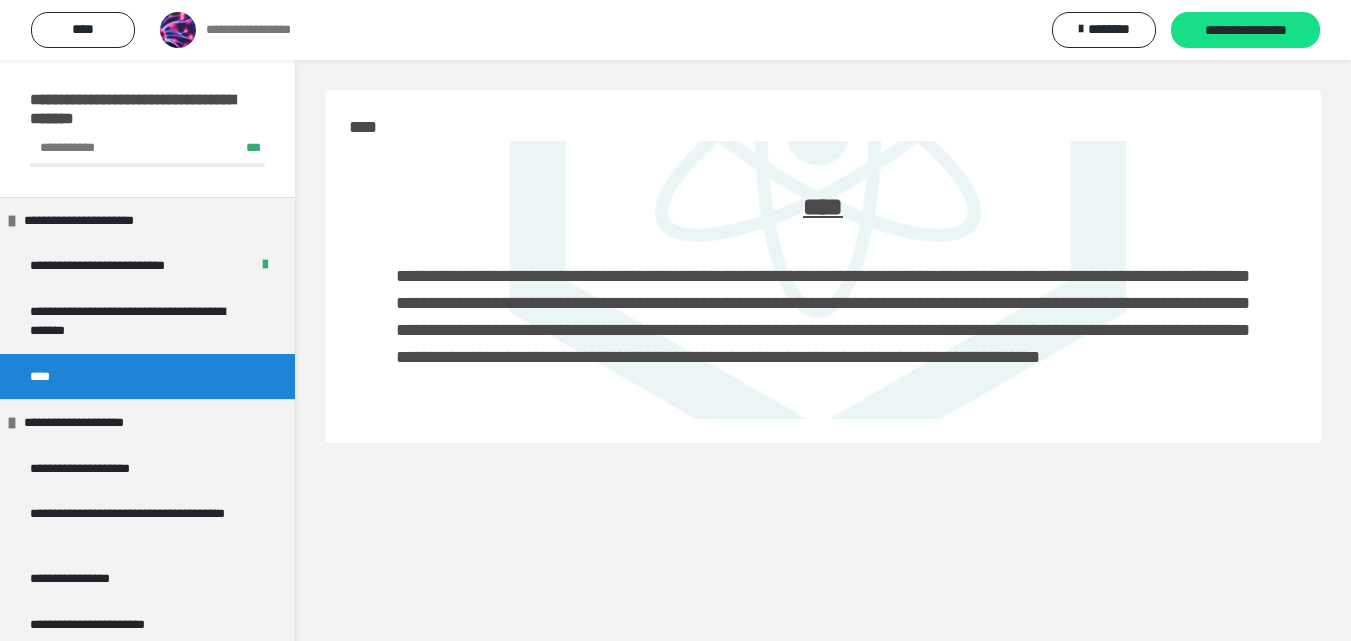 scroll, scrollTop: 60, scrollLeft: 0, axis: vertical 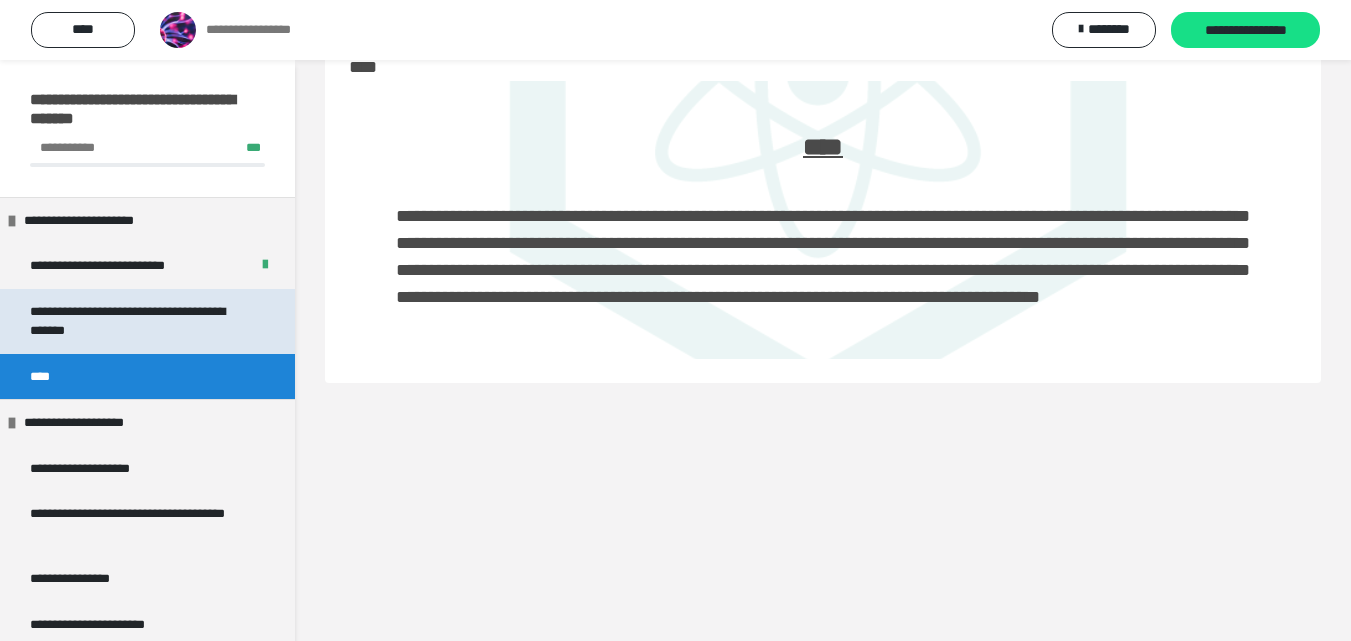 click on "**********" at bounding box center [132, 321] 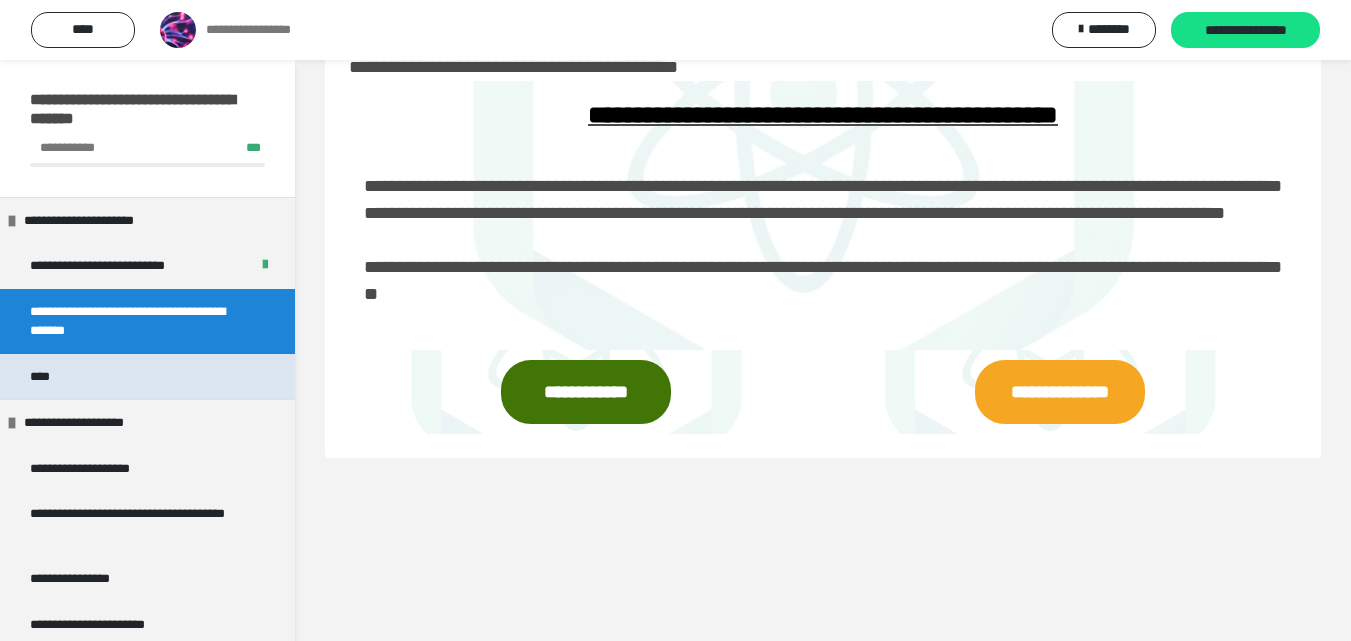 click on "****" at bounding box center [147, 377] 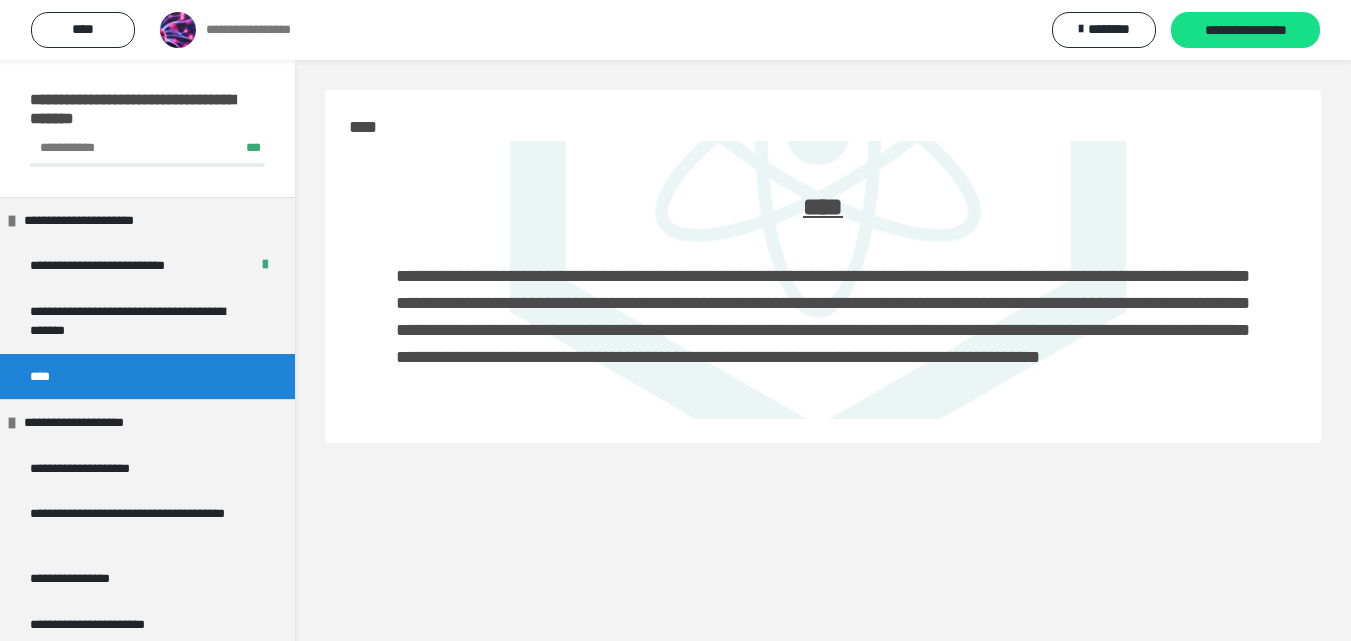 scroll, scrollTop: 60, scrollLeft: 0, axis: vertical 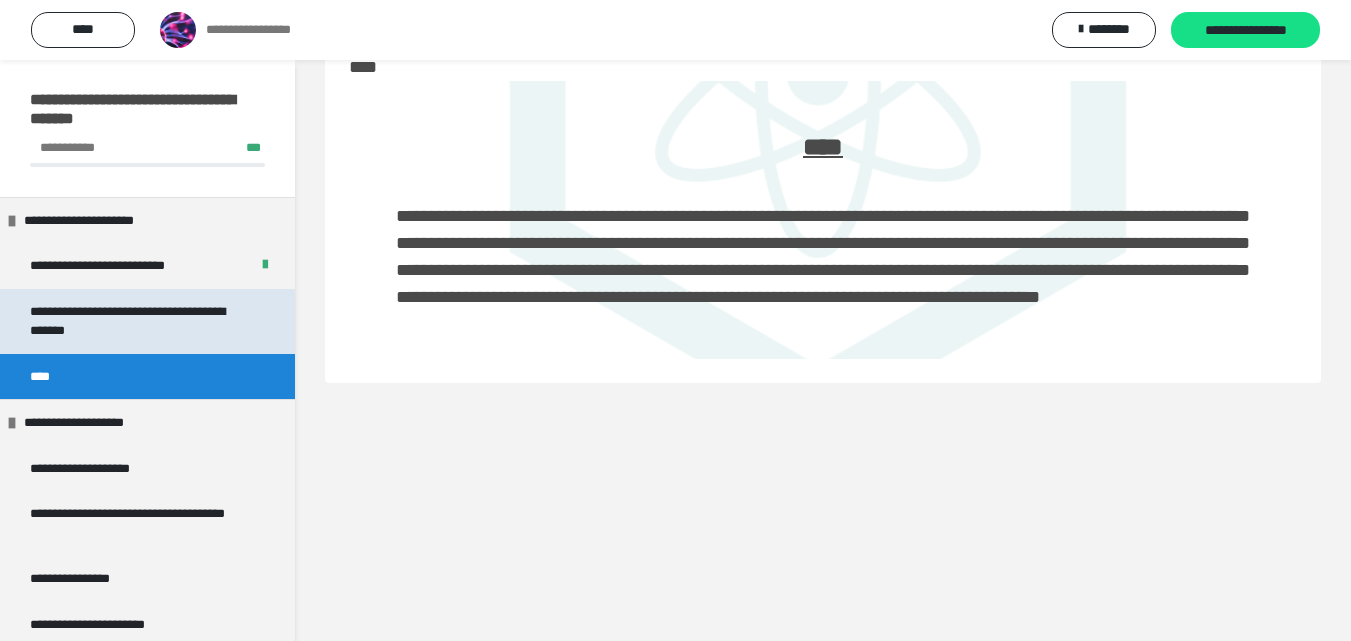 click on "**********" at bounding box center [132, 321] 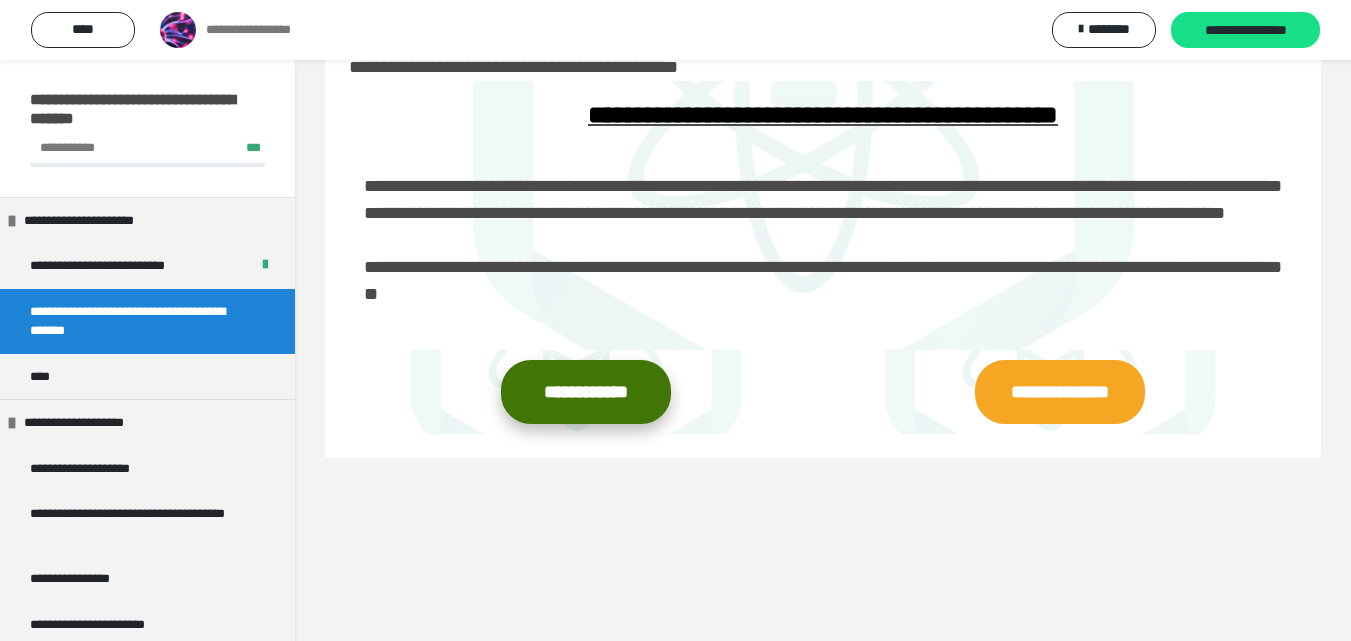 click on "**********" at bounding box center [586, 392] 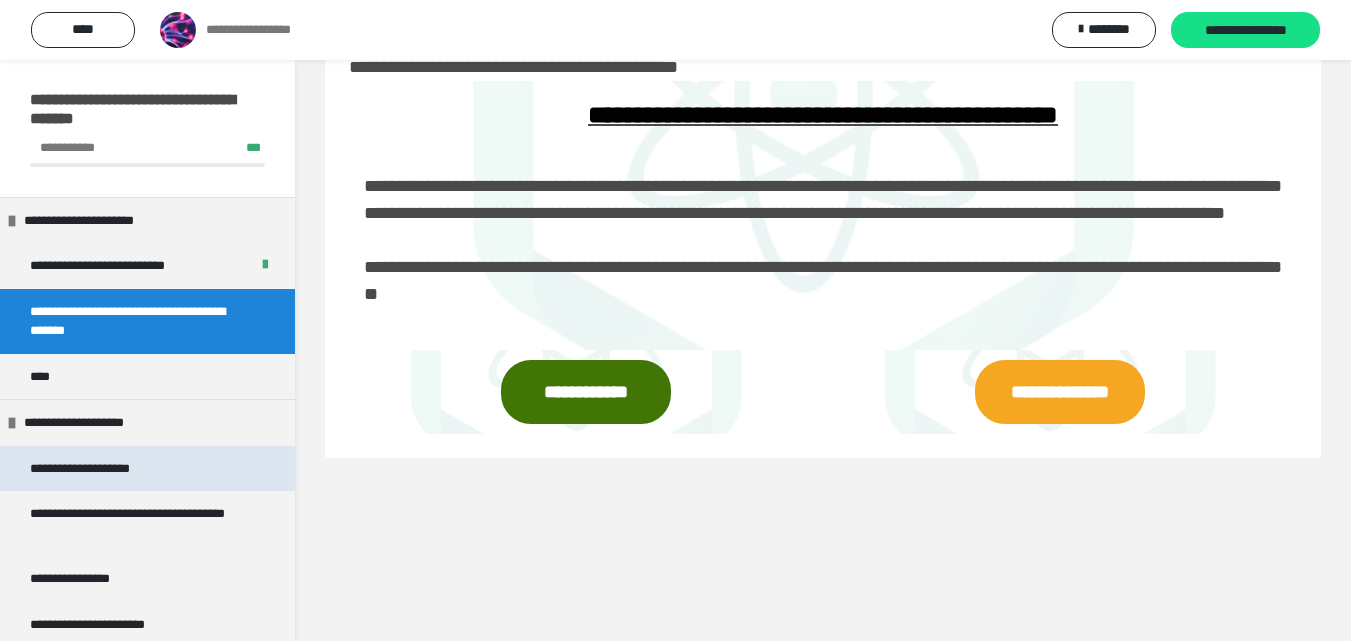 click on "**********" at bounding box center (96, 469) 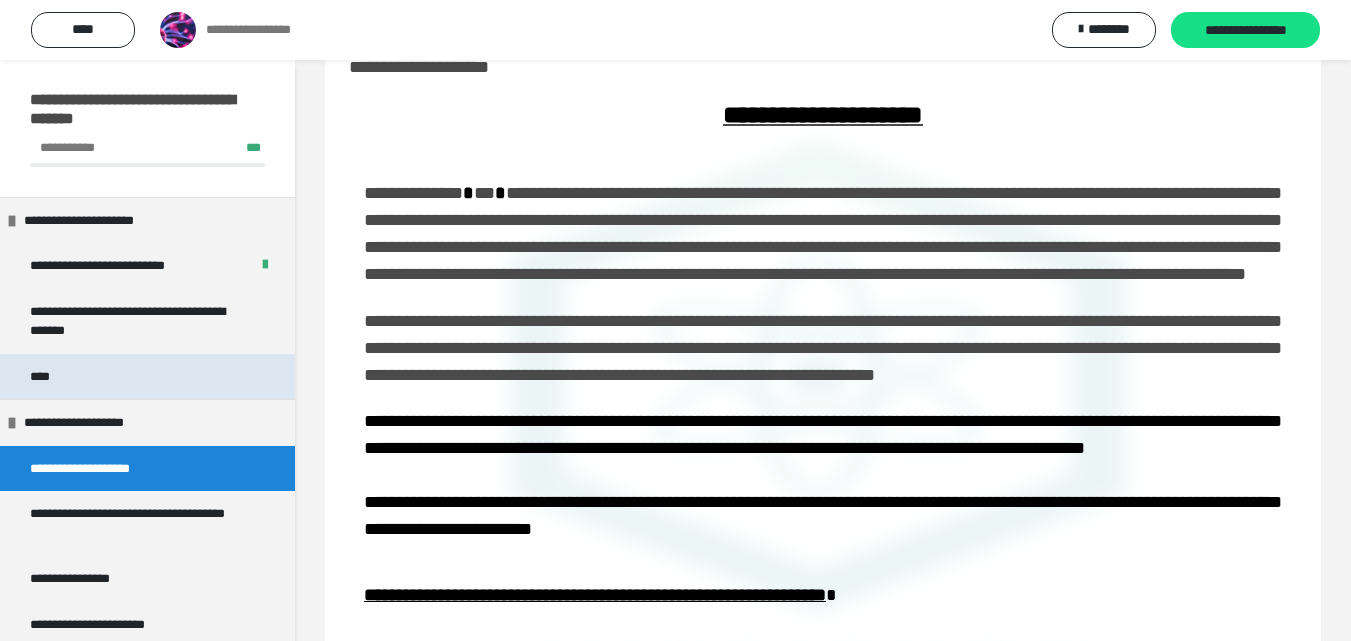 click on "****" at bounding box center (147, 377) 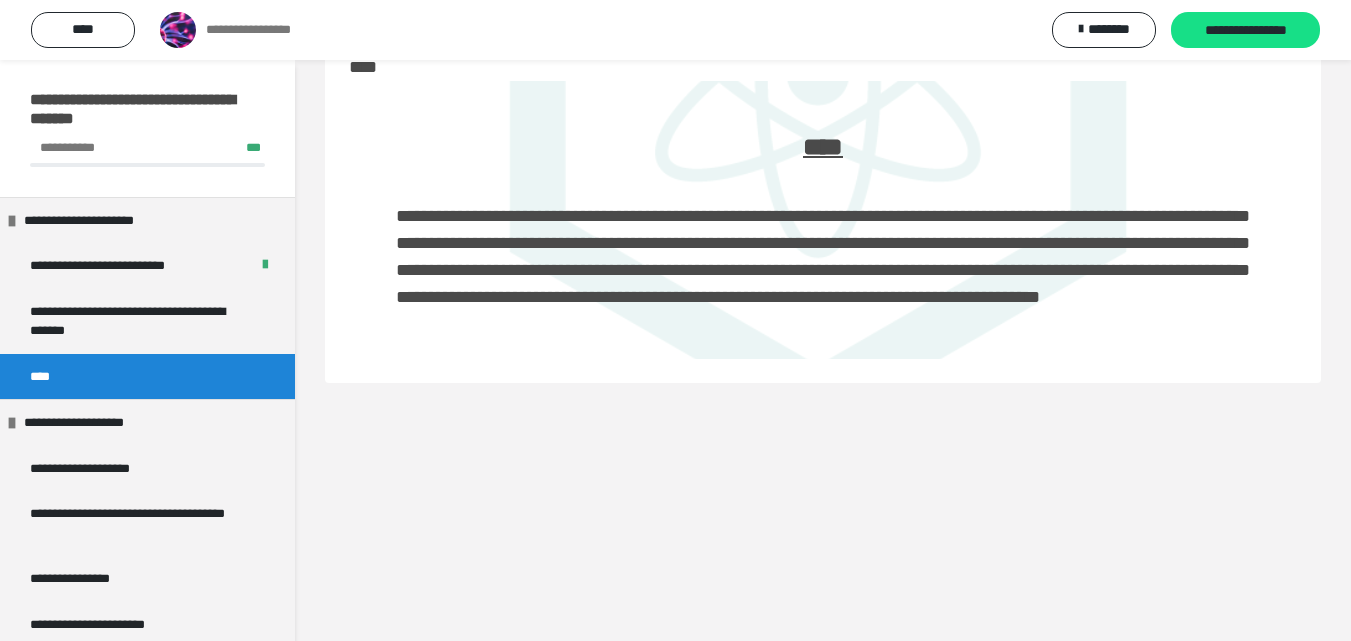 scroll, scrollTop: 0, scrollLeft: 0, axis: both 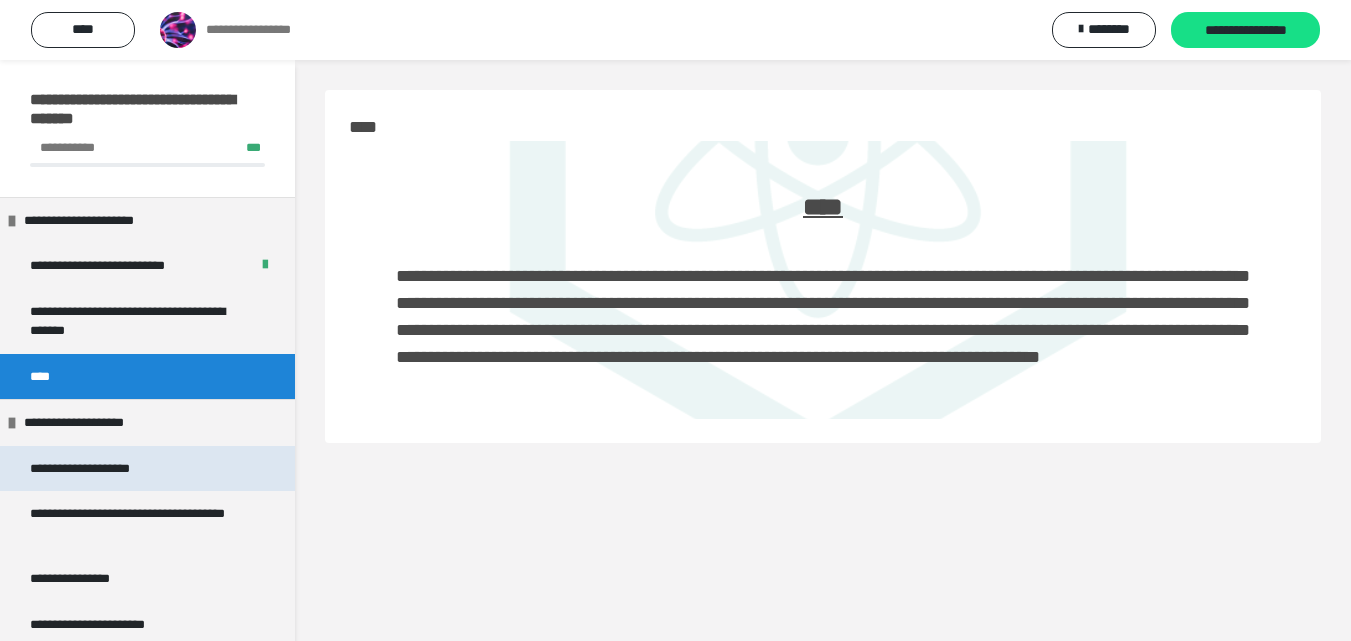 click on "**********" at bounding box center (96, 469) 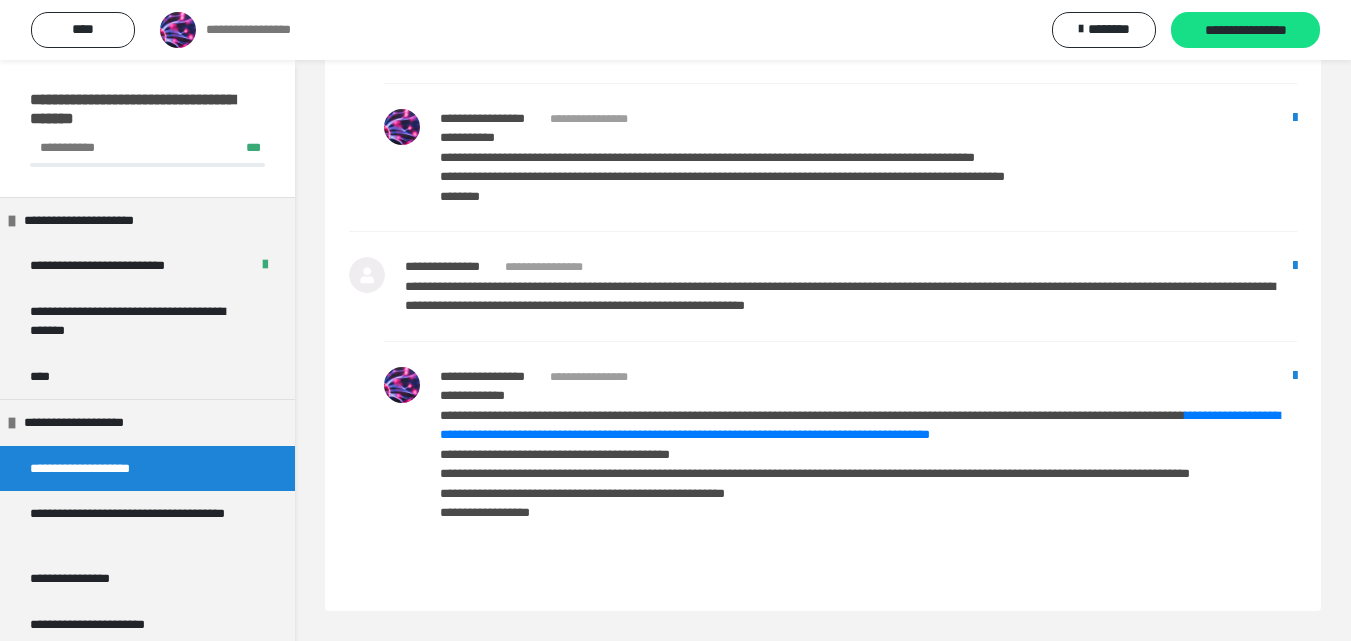 scroll, scrollTop: 2008, scrollLeft: 0, axis: vertical 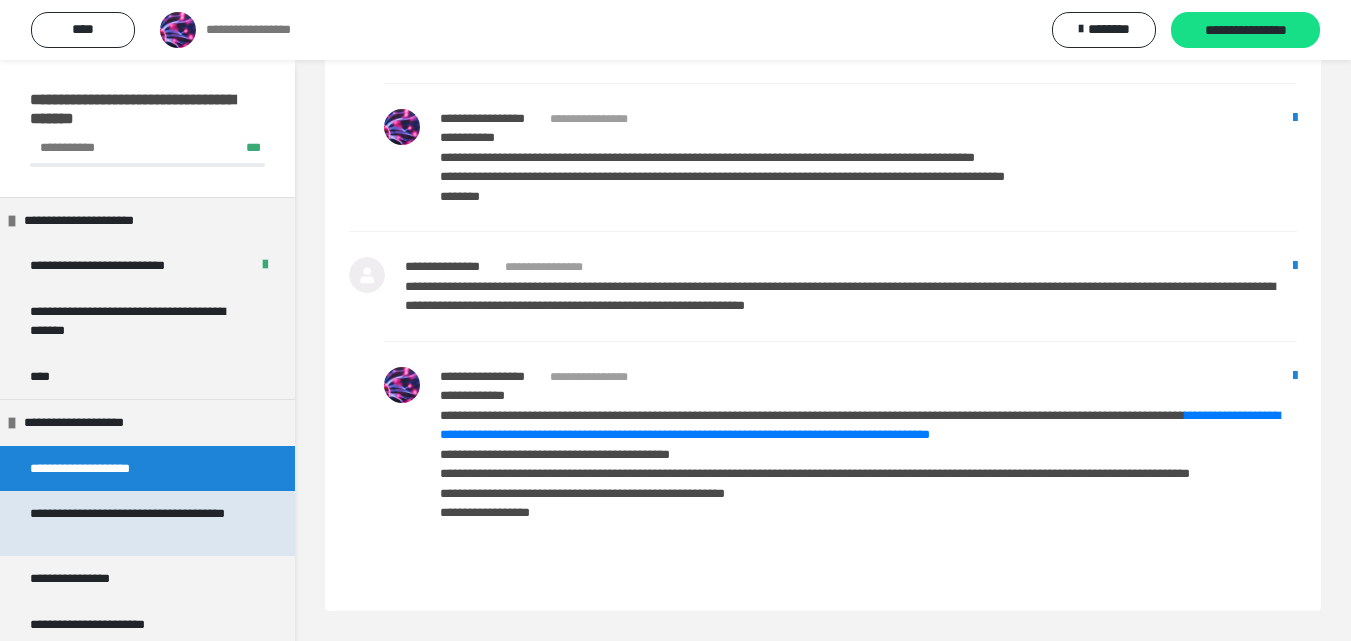 click on "**********" at bounding box center (132, 523) 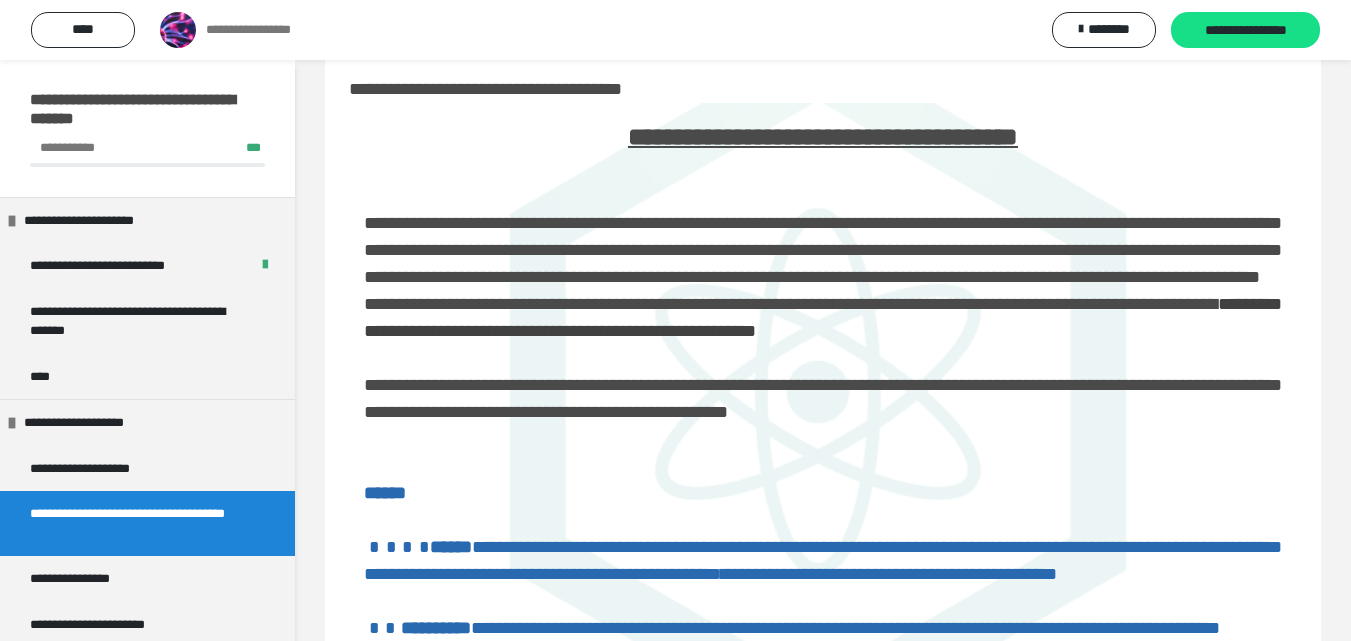 scroll, scrollTop: 0, scrollLeft: 0, axis: both 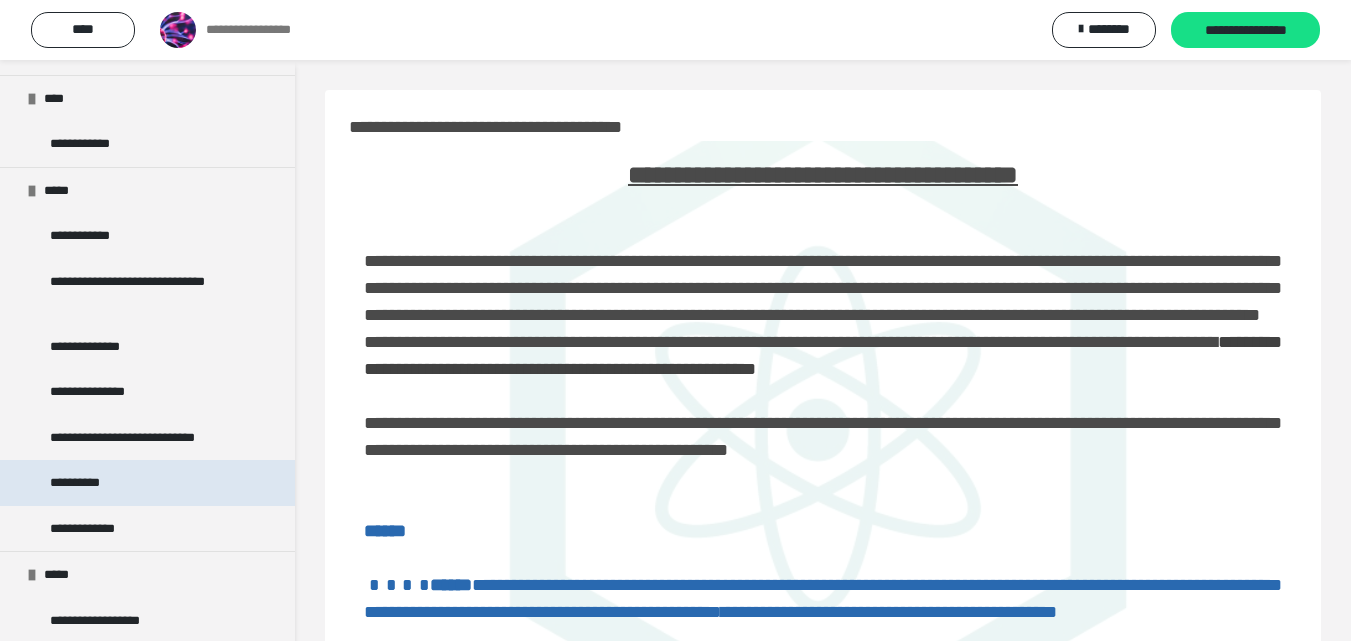 click on "**********" at bounding box center [84, 483] 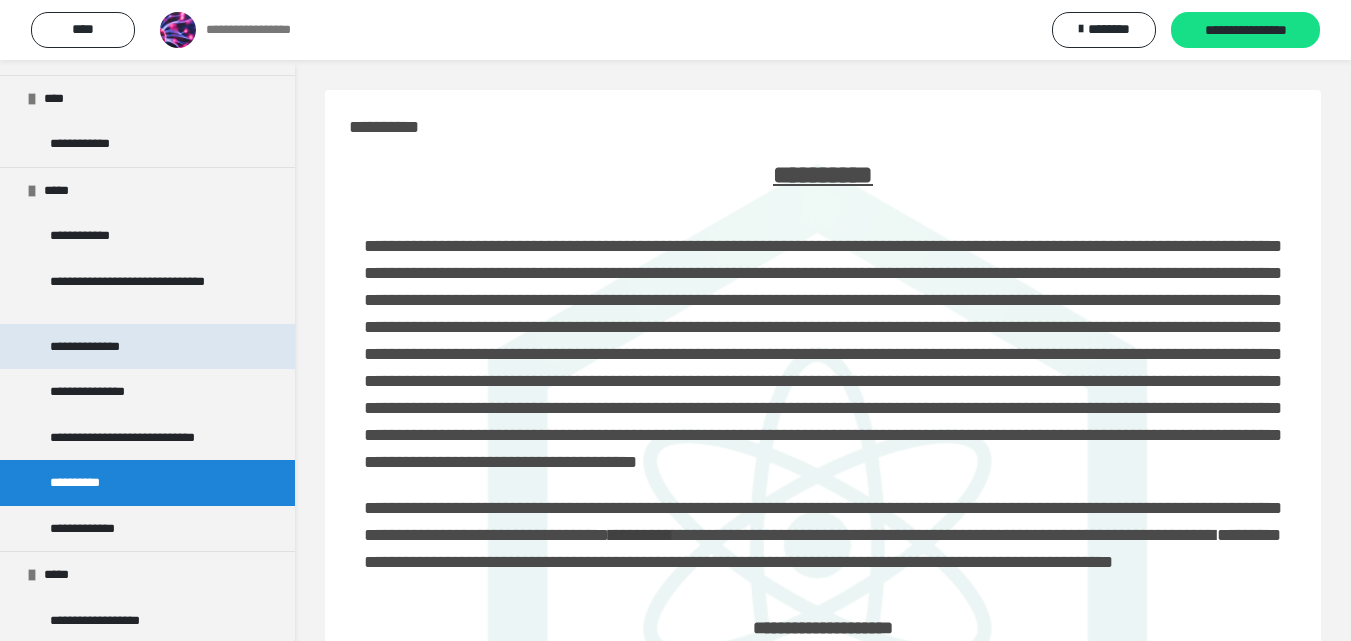scroll, scrollTop: 893, scrollLeft: 0, axis: vertical 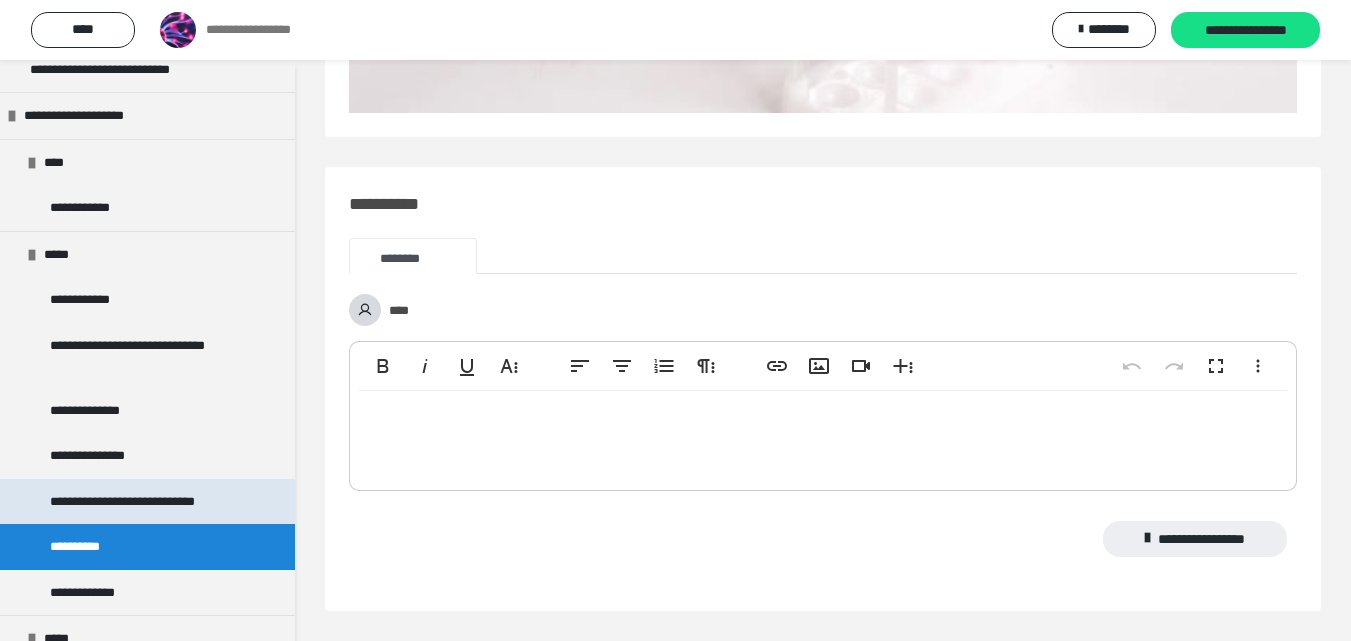 click on "**********" at bounding box center [136, 502] 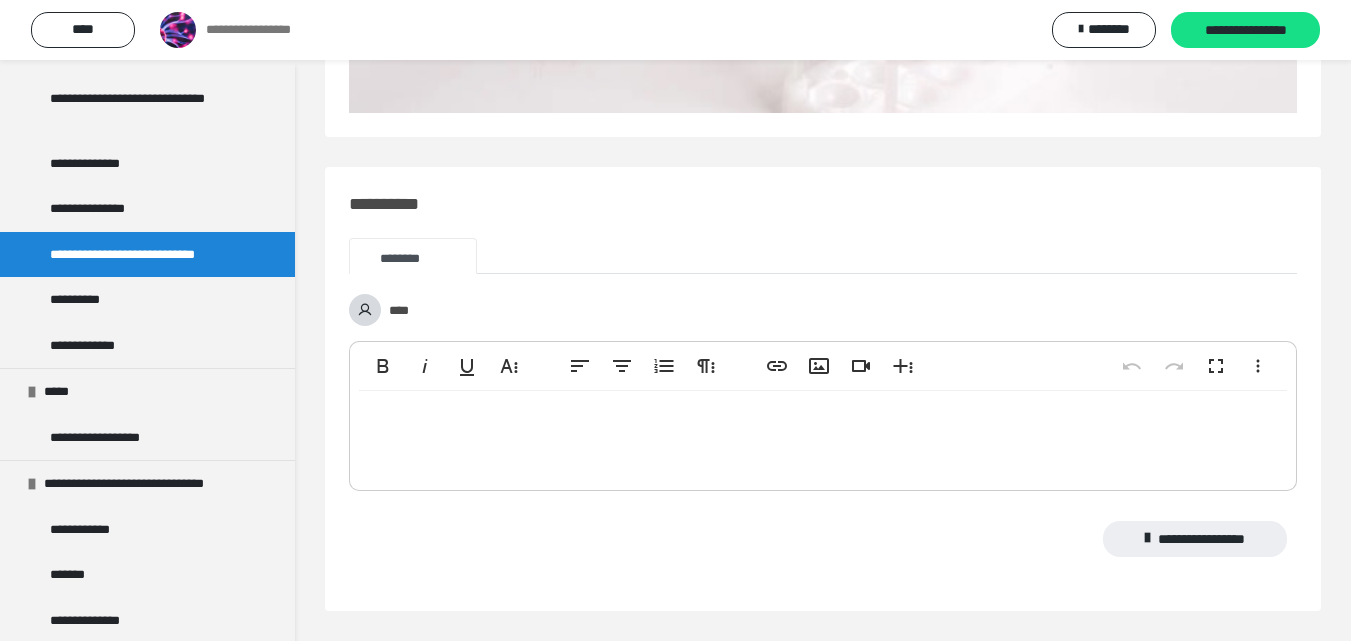 scroll, scrollTop: 1116, scrollLeft: 0, axis: vertical 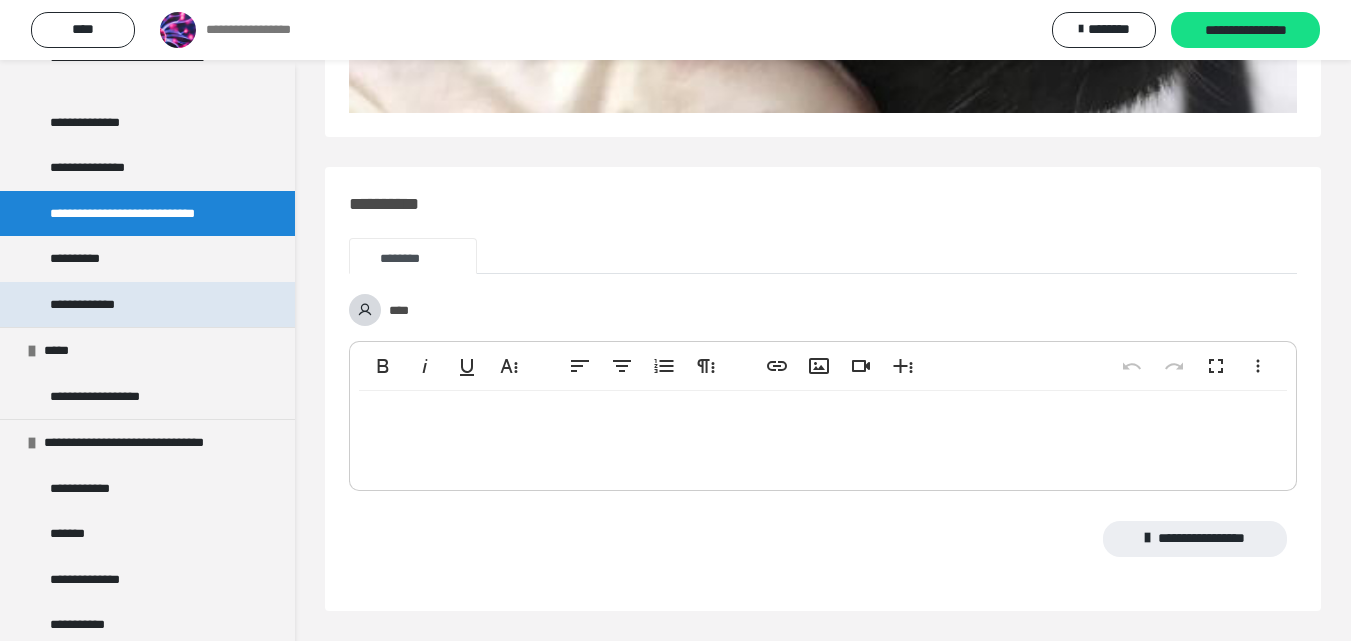 click on "**********" at bounding box center (97, 305) 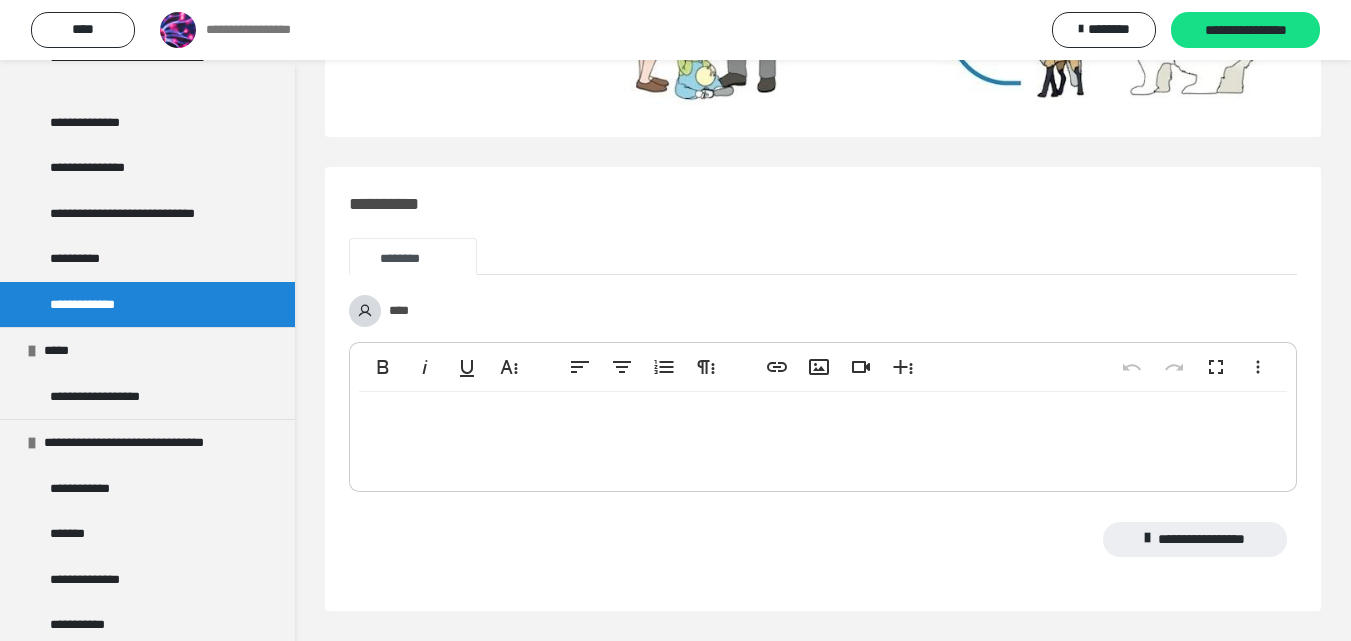 scroll, scrollTop: 2144, scrollLeft: 0, axis: vertical 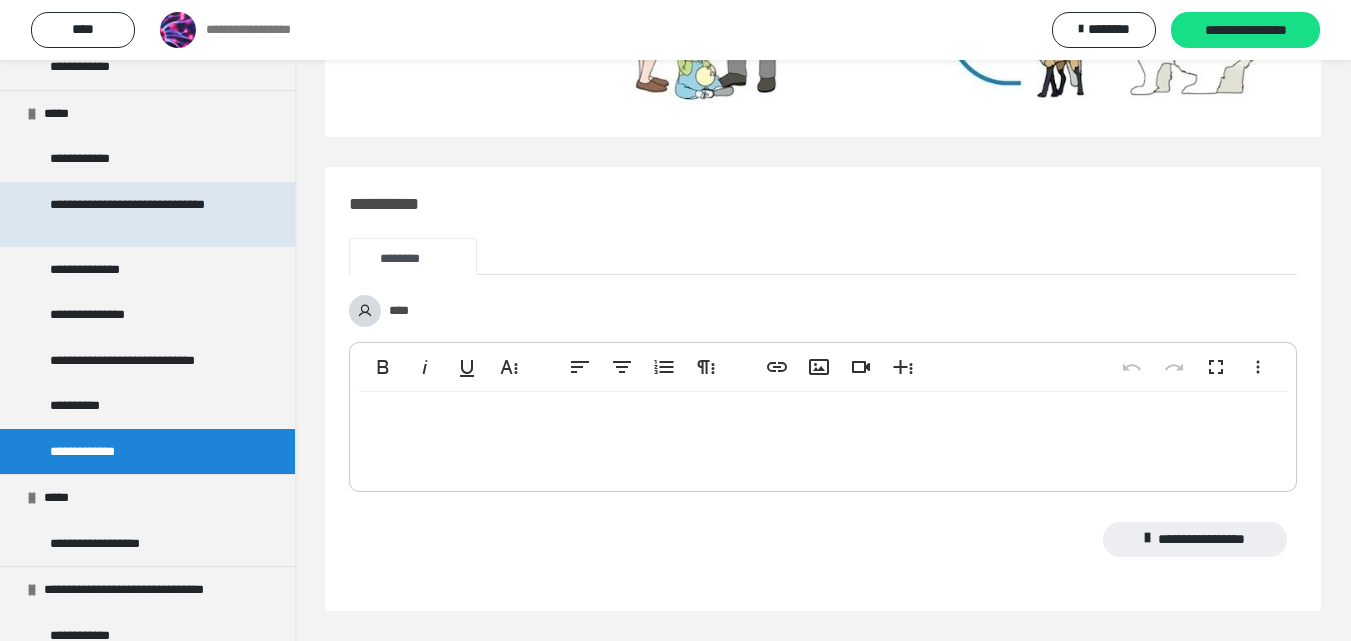 click on "**********" at bounding box center (142, 214) 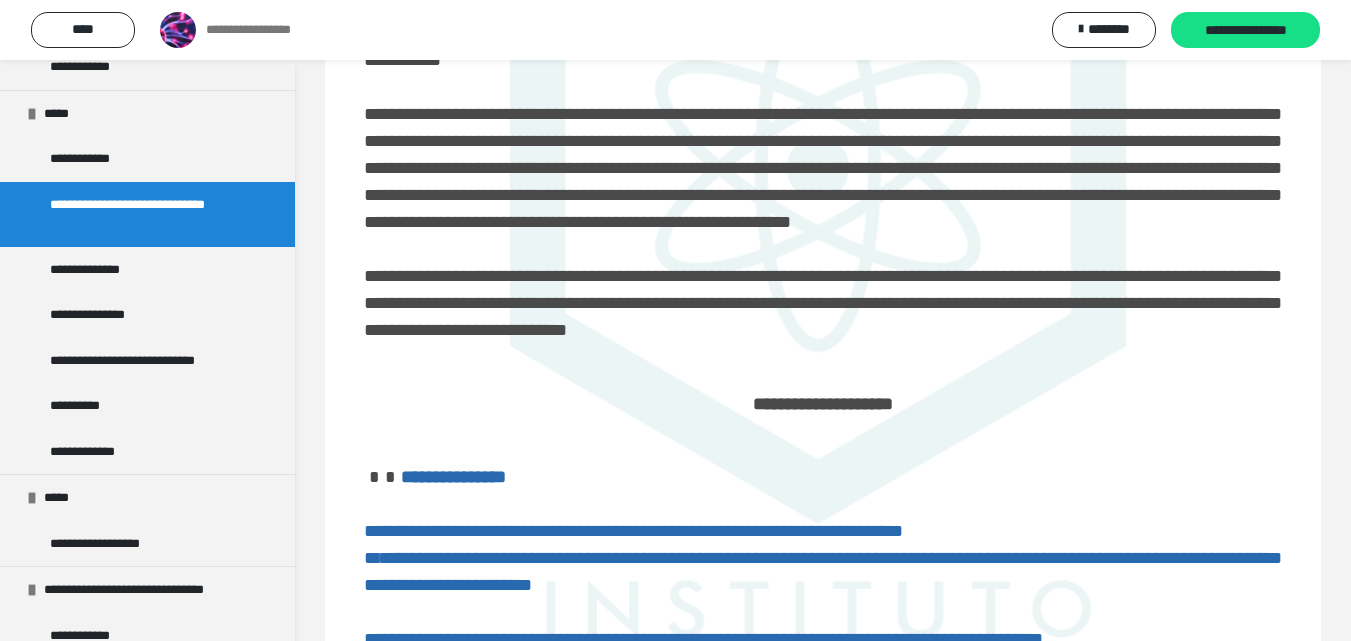 scroll, scrollTop: 368, scrollLeft: 0, axis: vertical 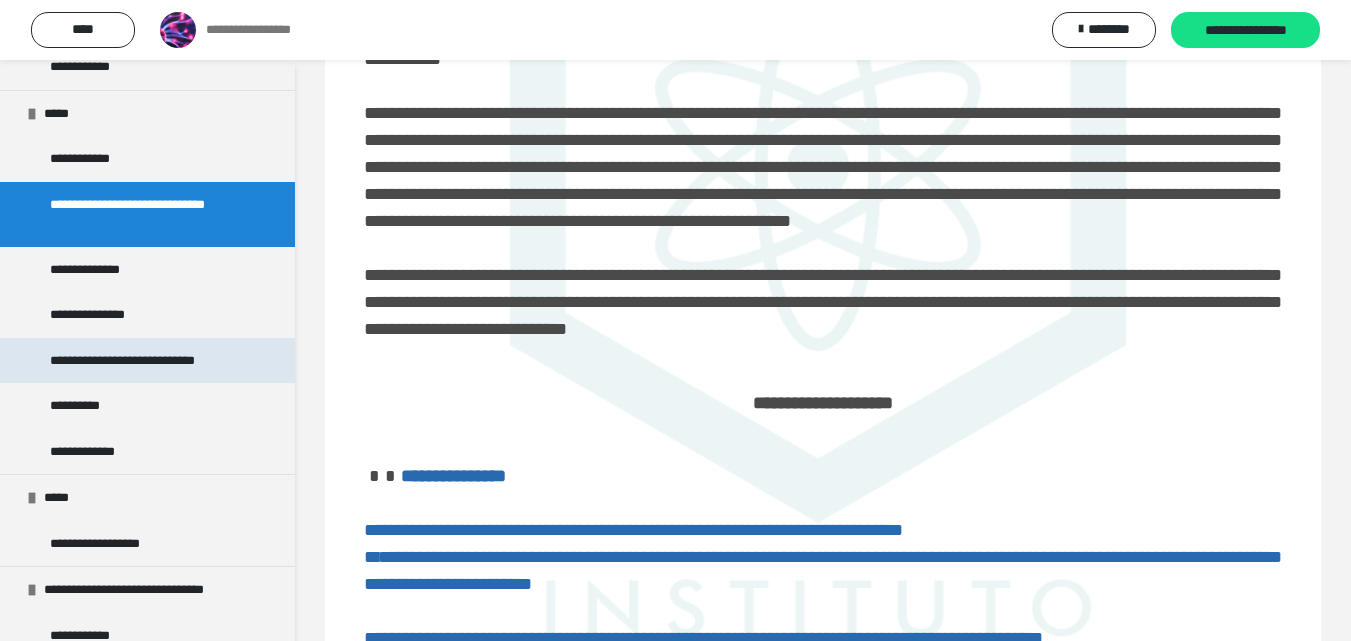 click on "**********" at bounding box center (147, 361) 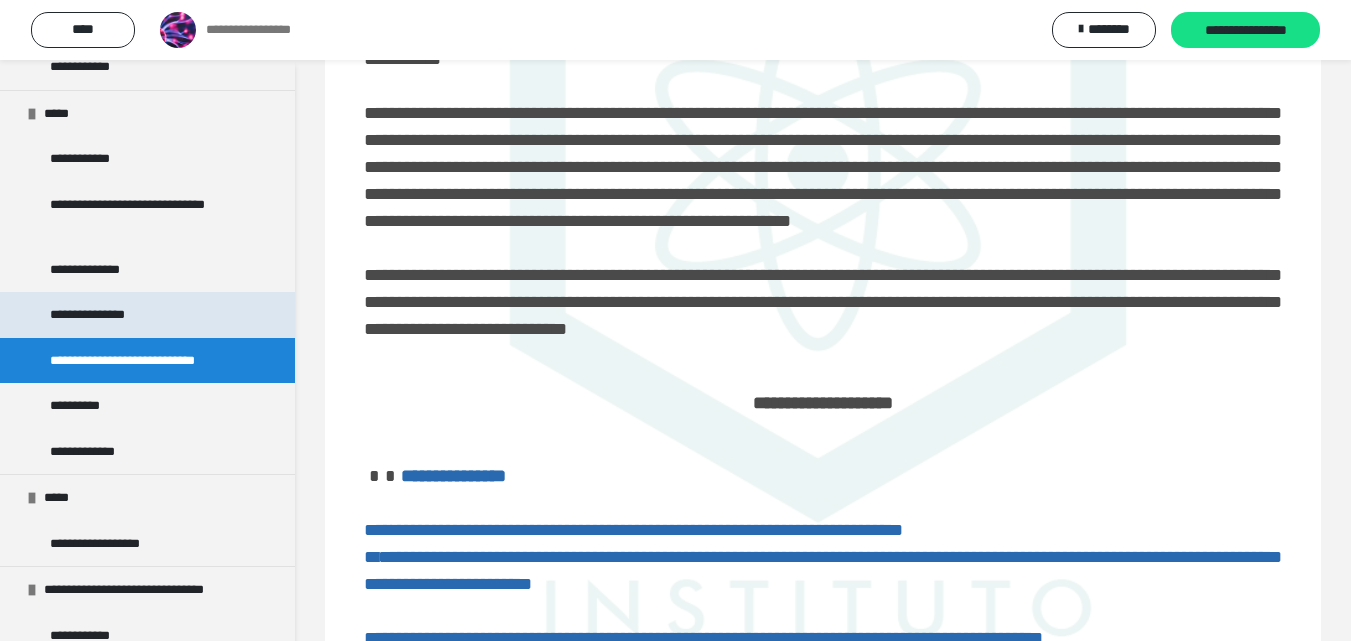 click on "**********" at bounding box center [147, 315] 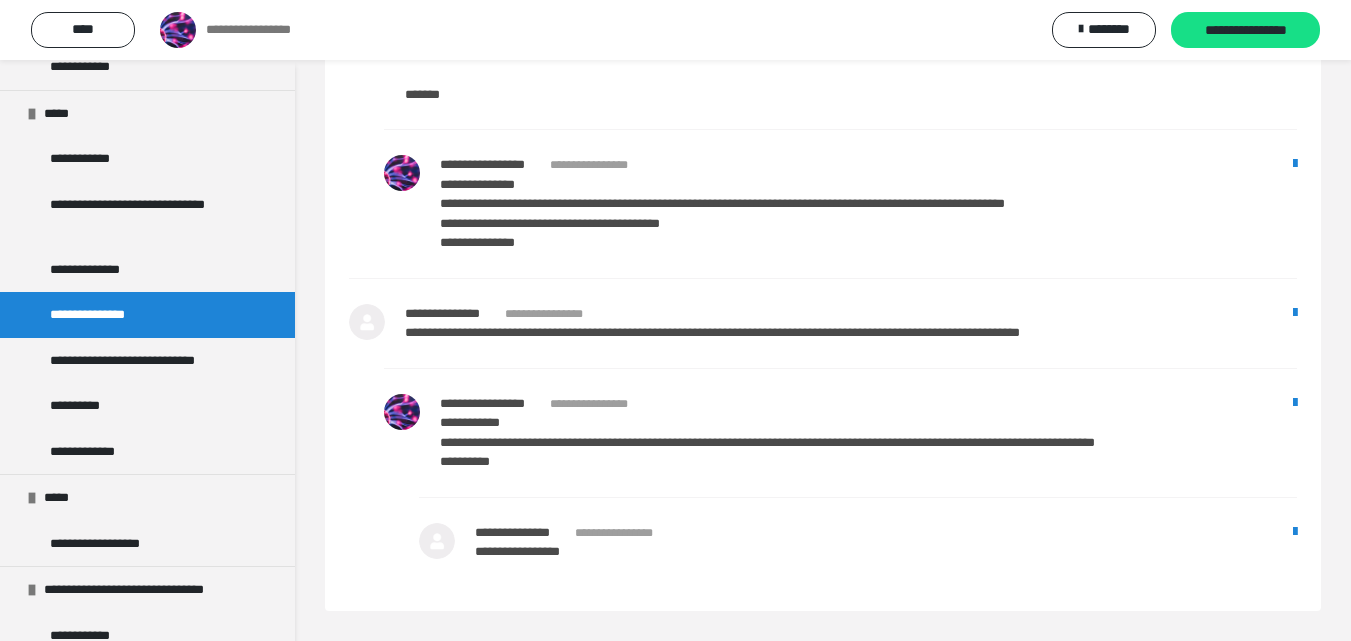 scroll, scrollTop: 2629, scrollLeft: 0, axis: vertical 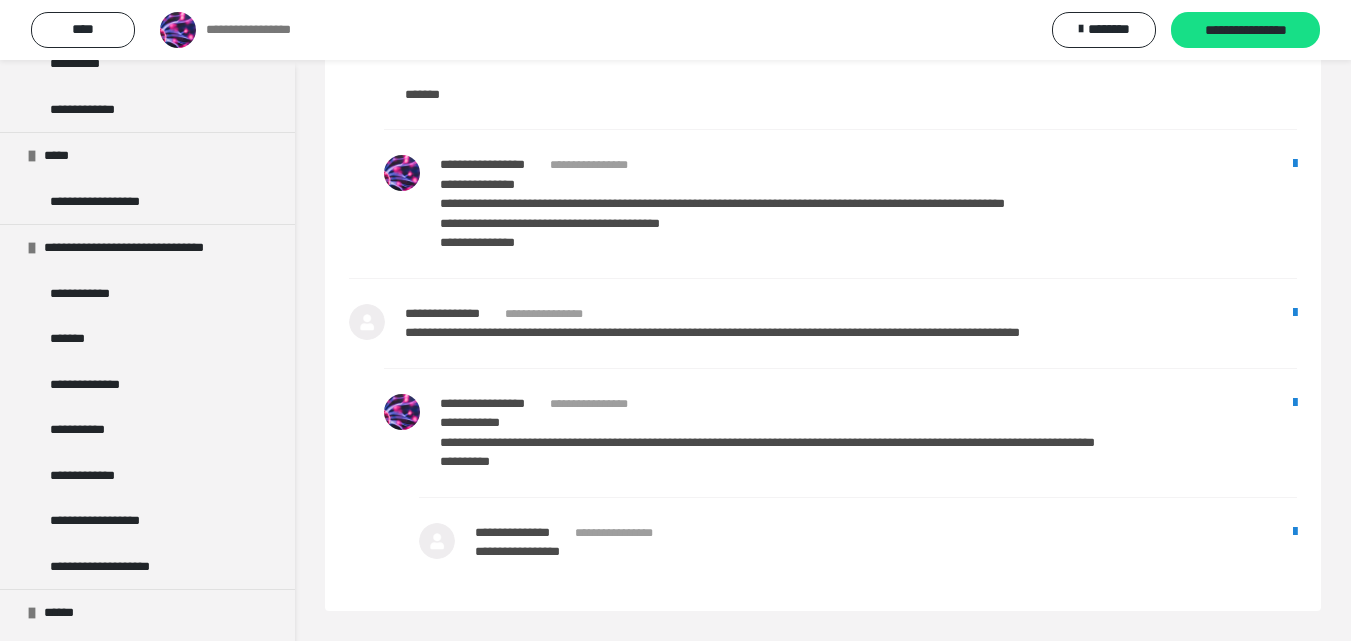 click on "**********" at bounding box center (482, 164) 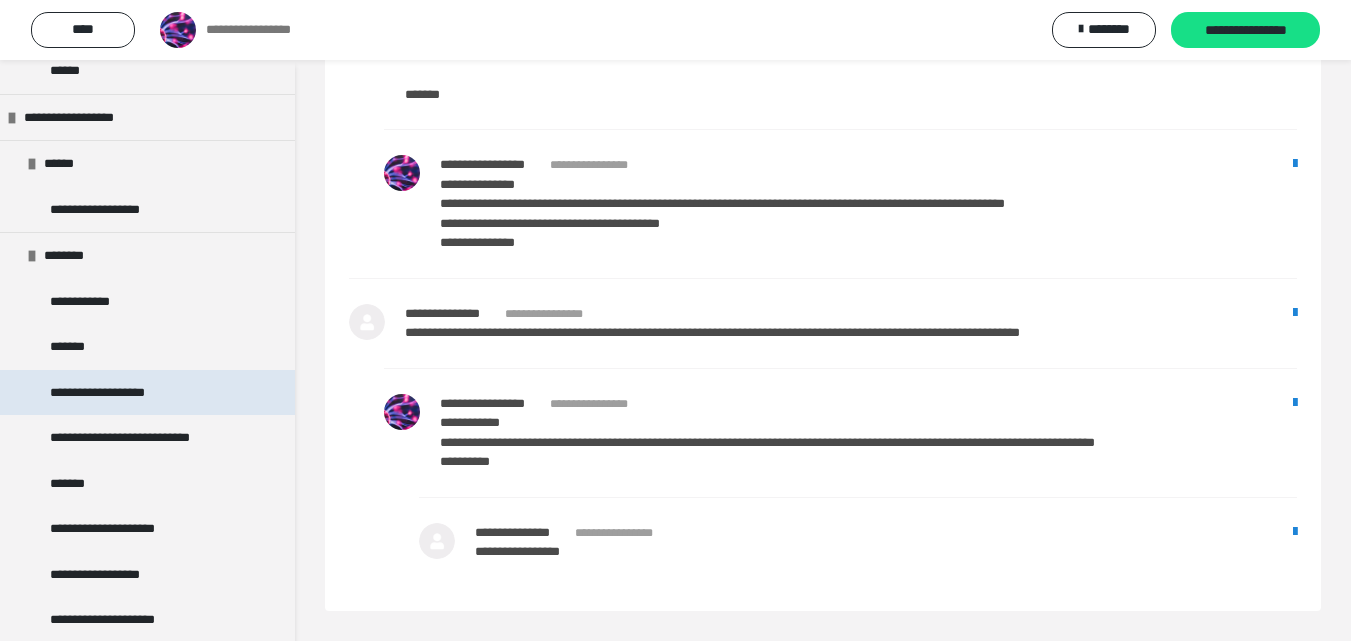 scroll, scrollTop: 2190, scrollLeft: 0, axis: vertical 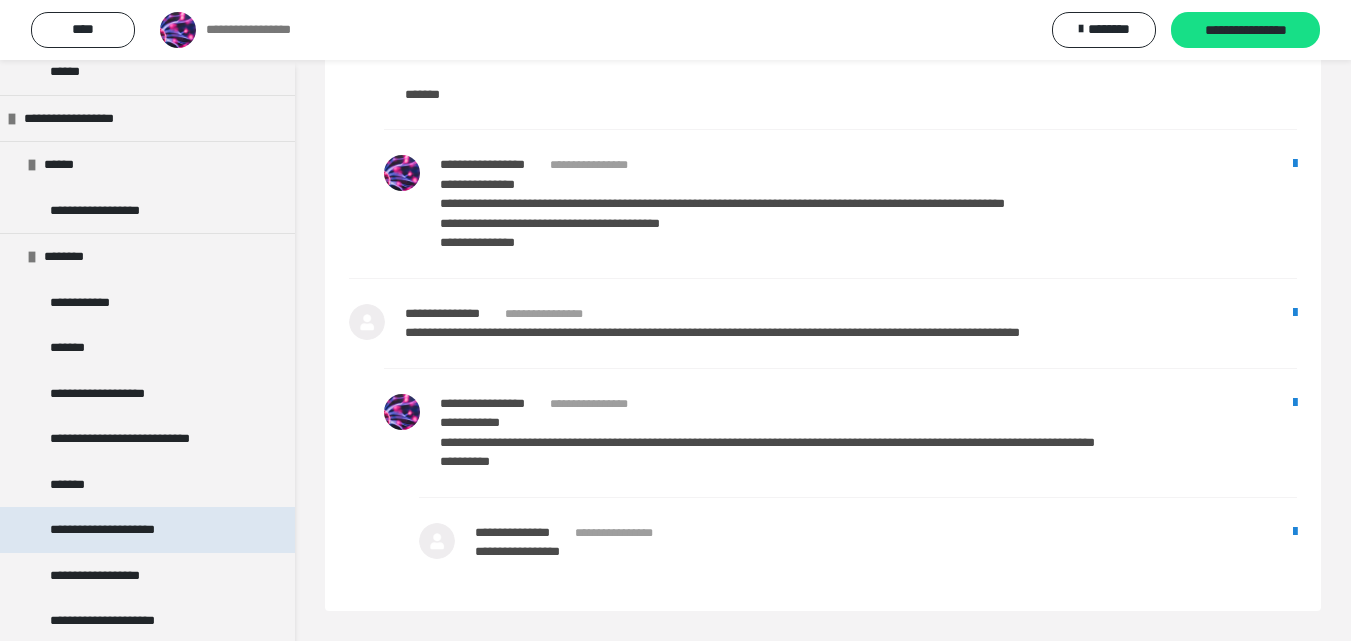 click on "**********" at bounding box center [129, 530] 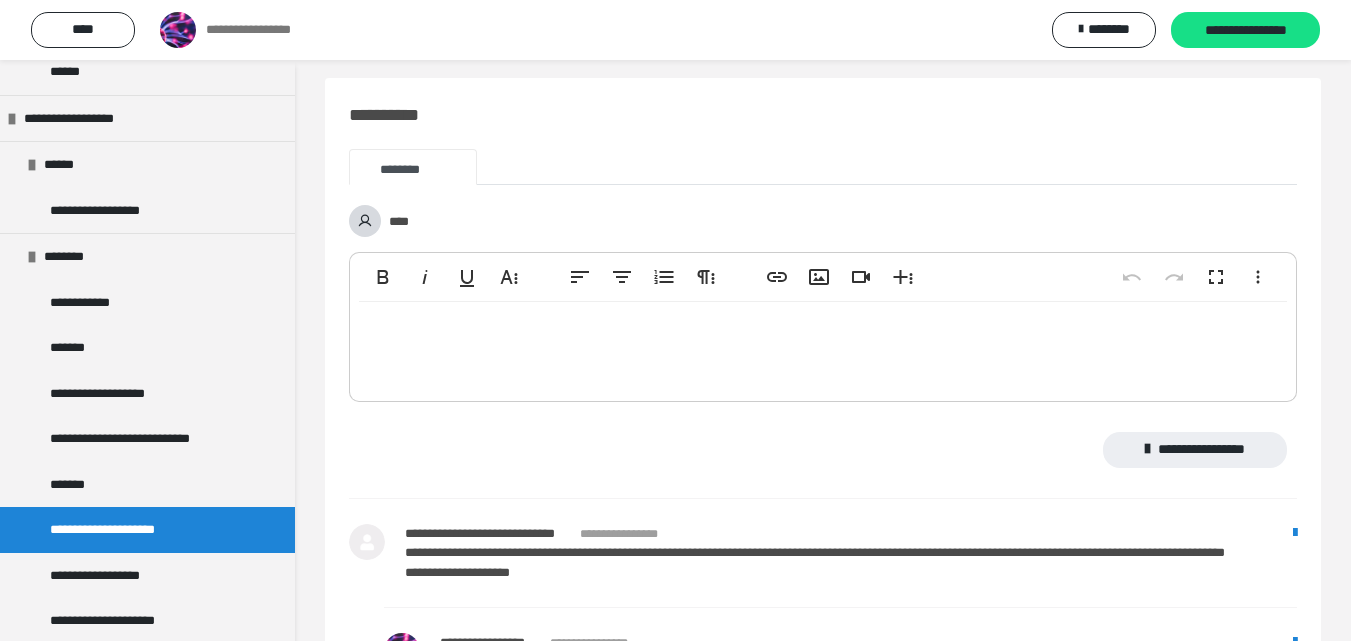 click on "**********" at bounding box center [129, 530] 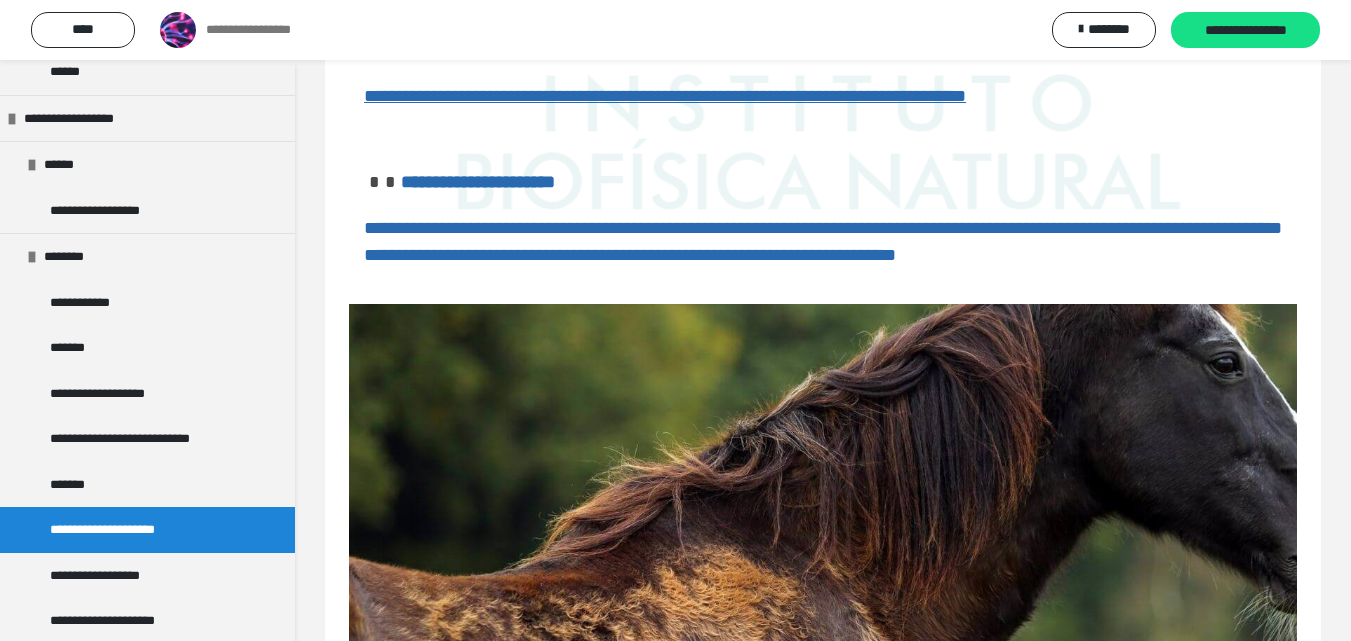 scroll, scrollTop: 580, scrollLeft: 0, axis: vertical 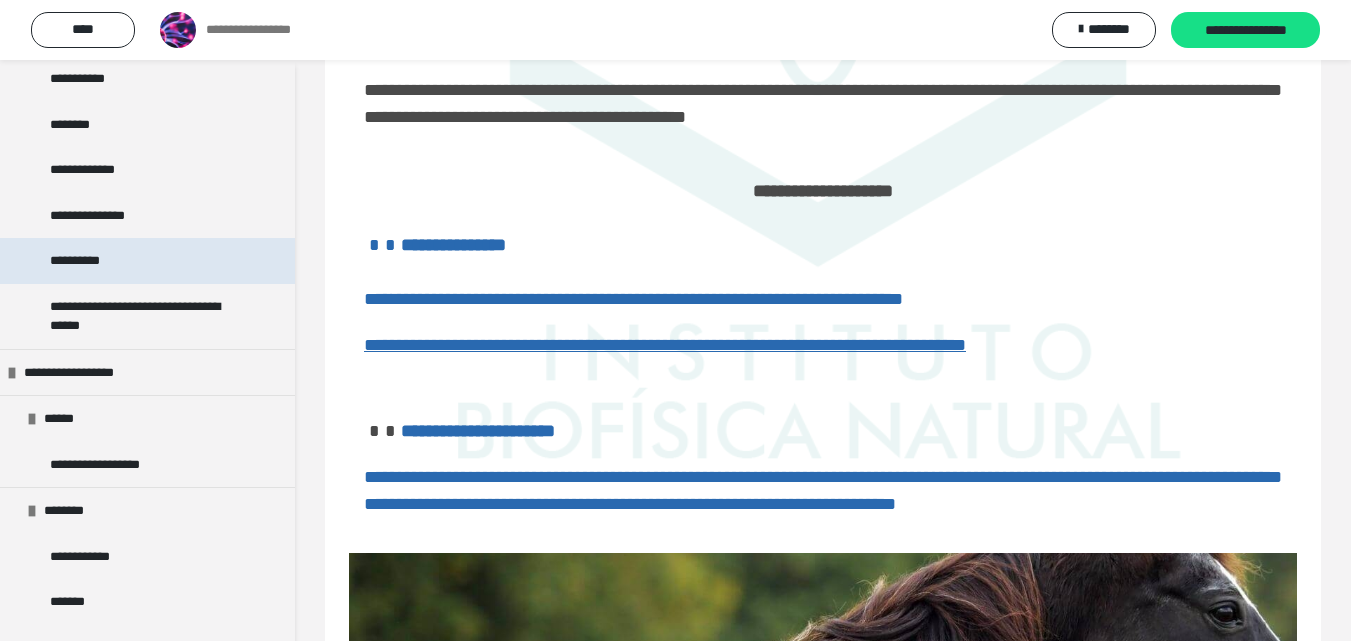 click on "**********" at bounding box center (147, 261) 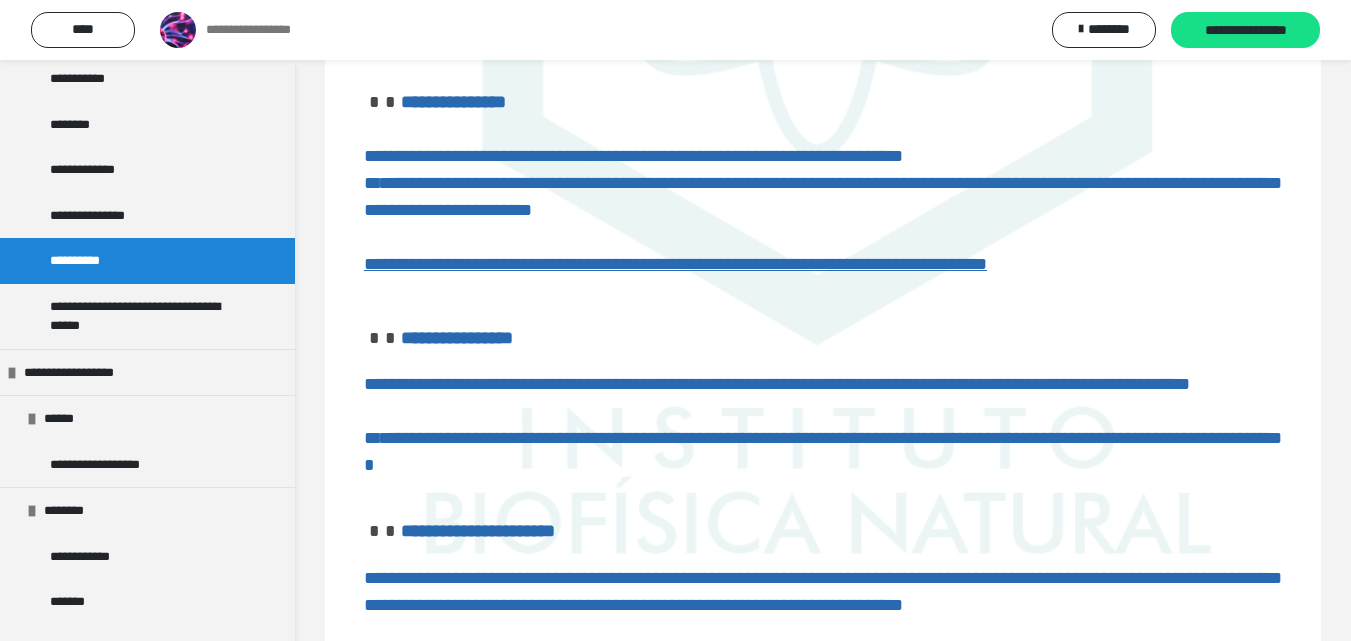 scroll, scrollTop: 2100, scrollLeft: 0, axis: vertical 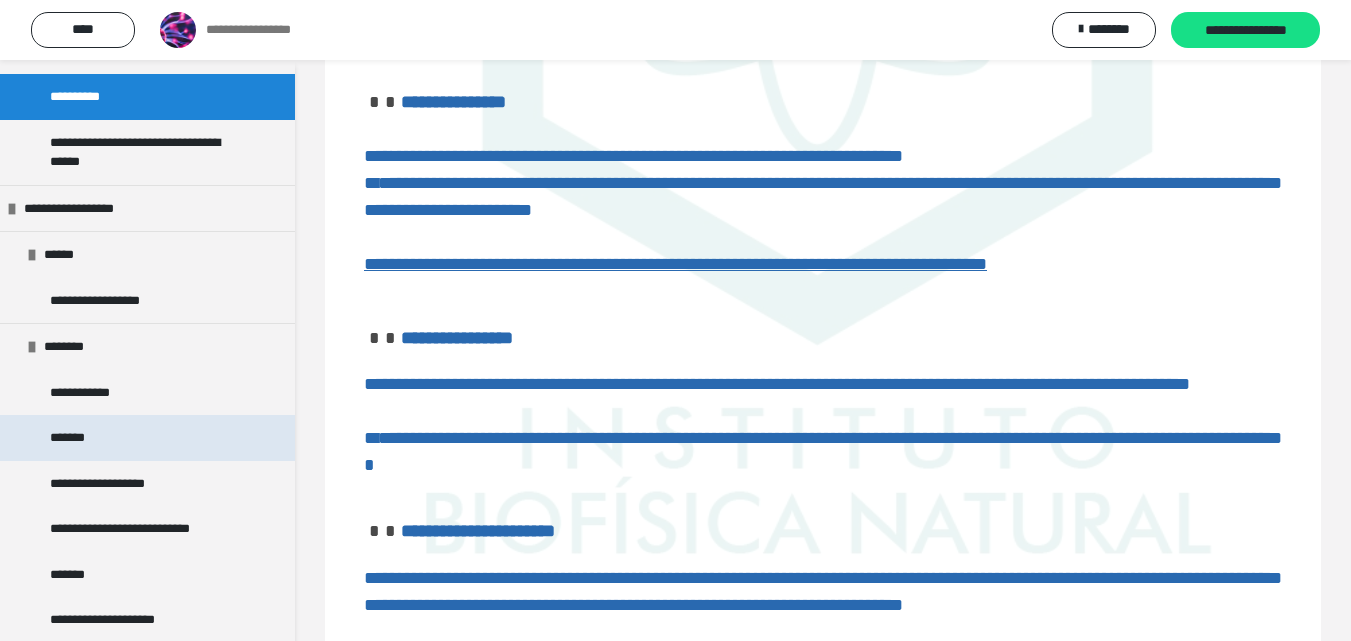 click on "*******" at bounding box center (147, 438) 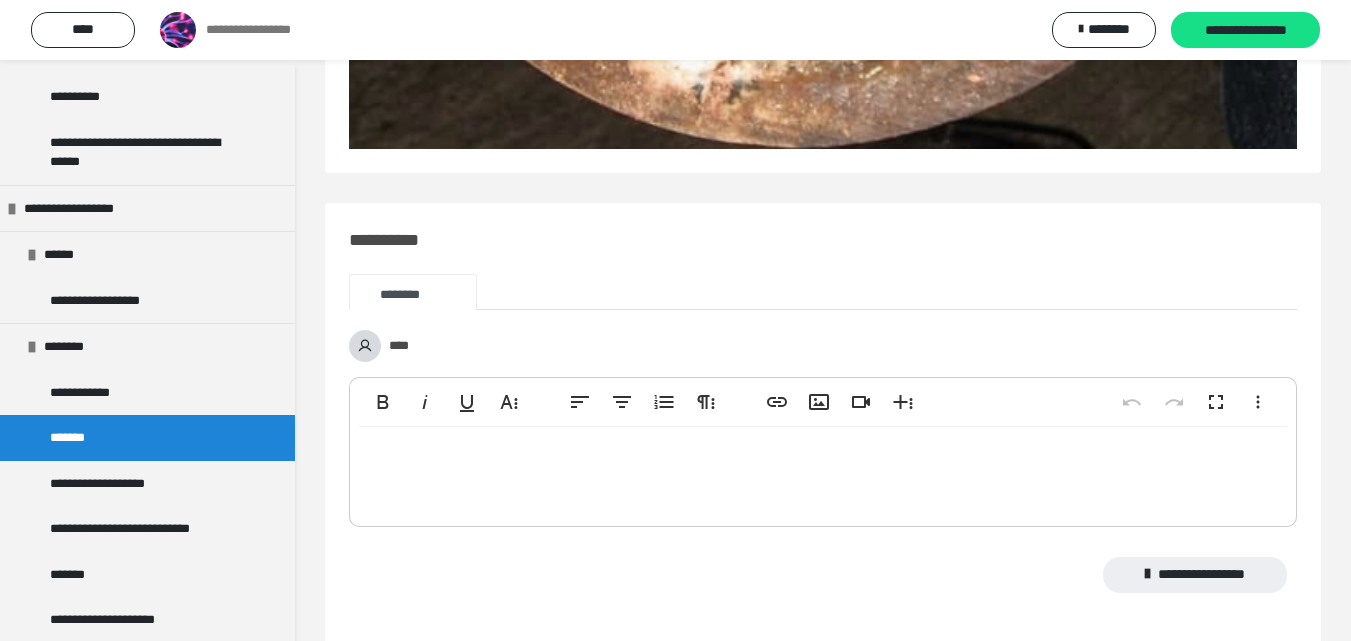 scroll, scrollTop: 1985, scrollLeft: 0, axis: vertical 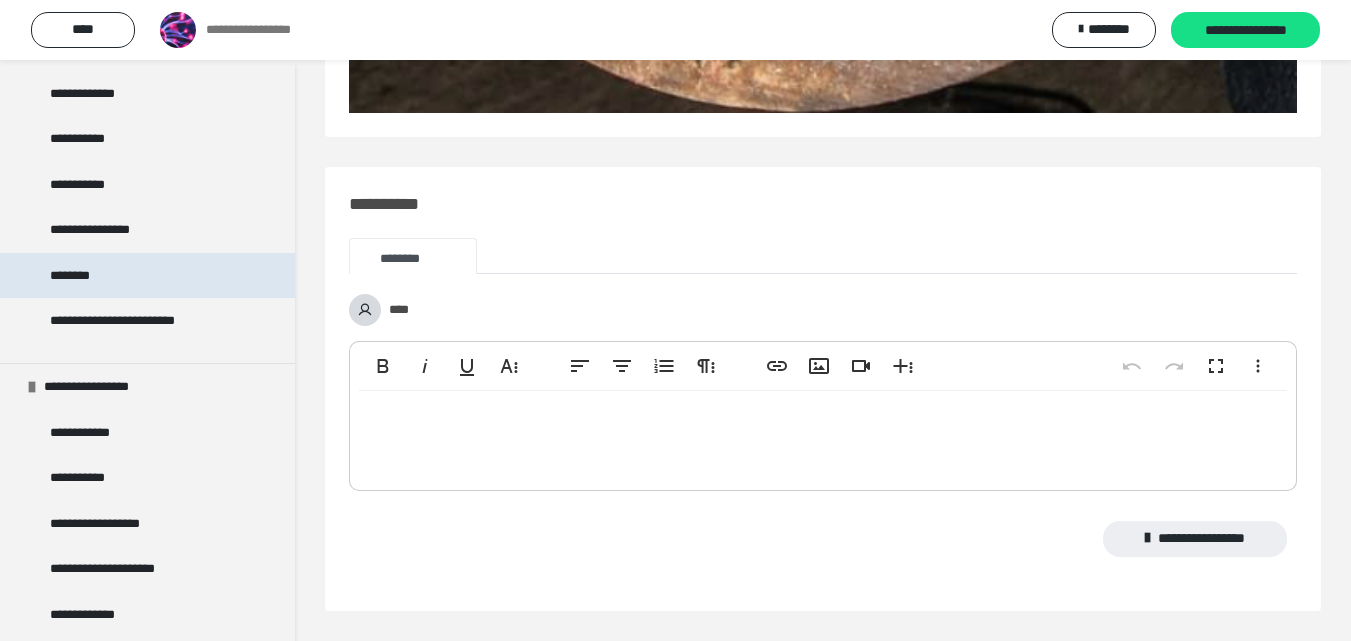 click on "********" at bounding box center [147, 276] 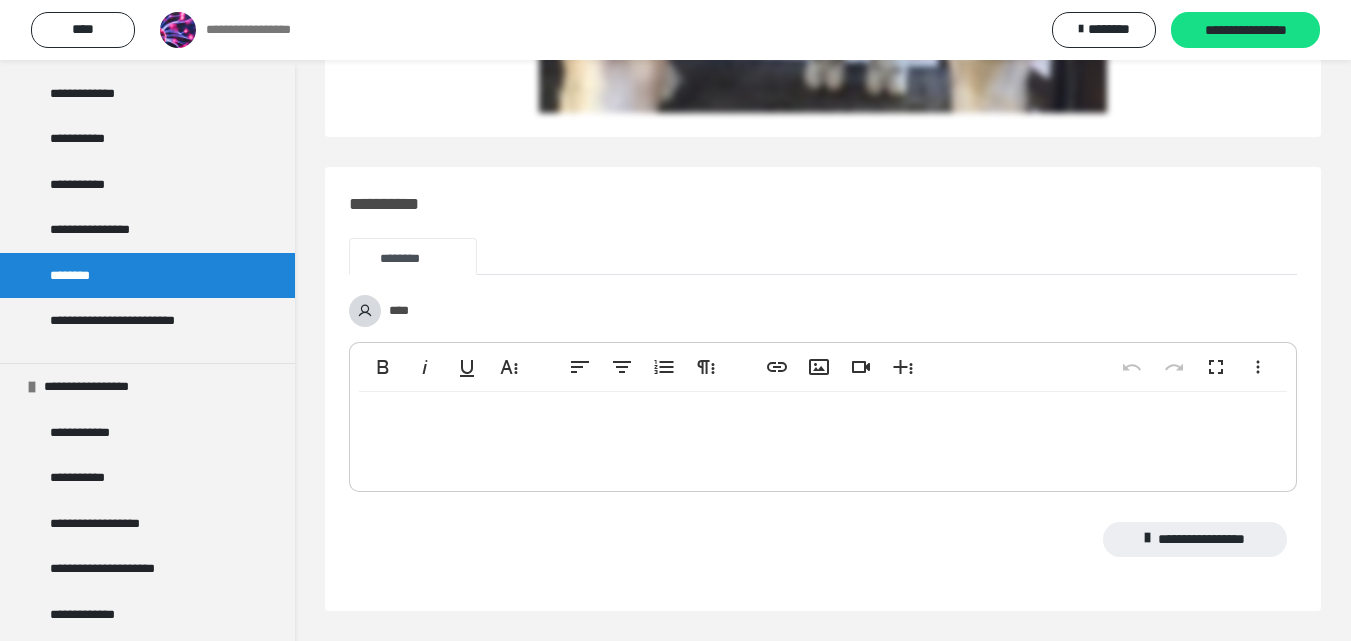 scroll, scrollTop: 1114, scrollLeft: 0, axis: vertical 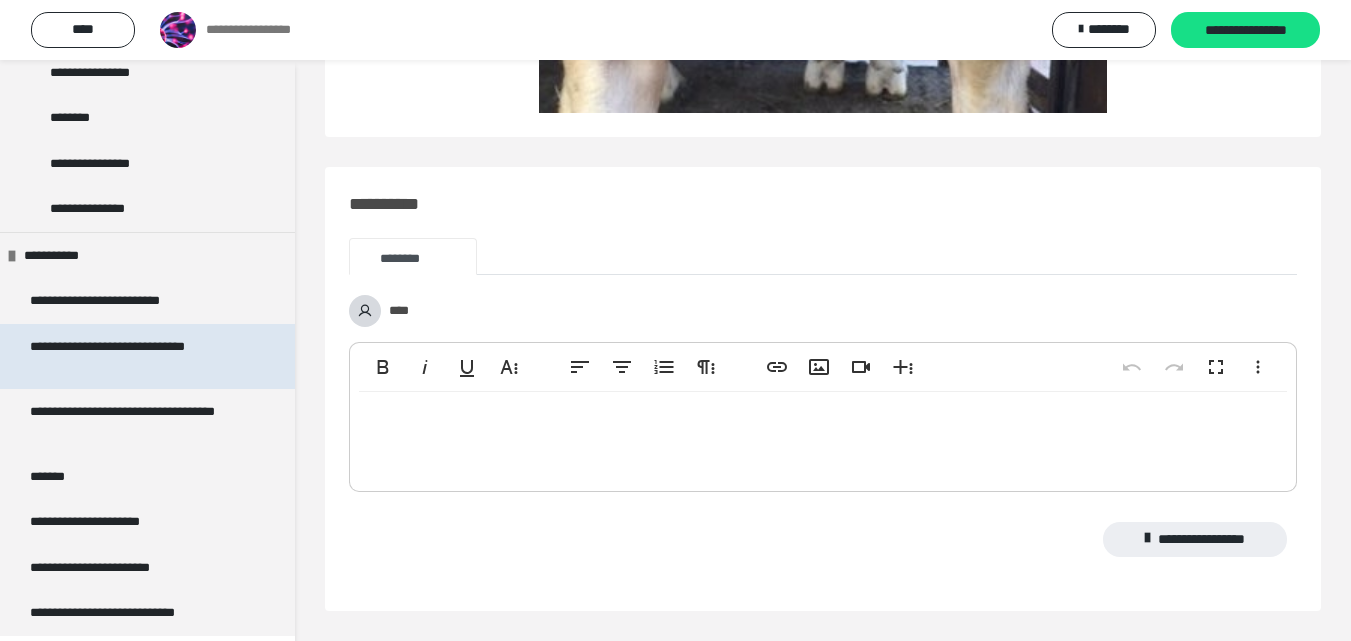 click on "**********" at bounding box center (132, 356) 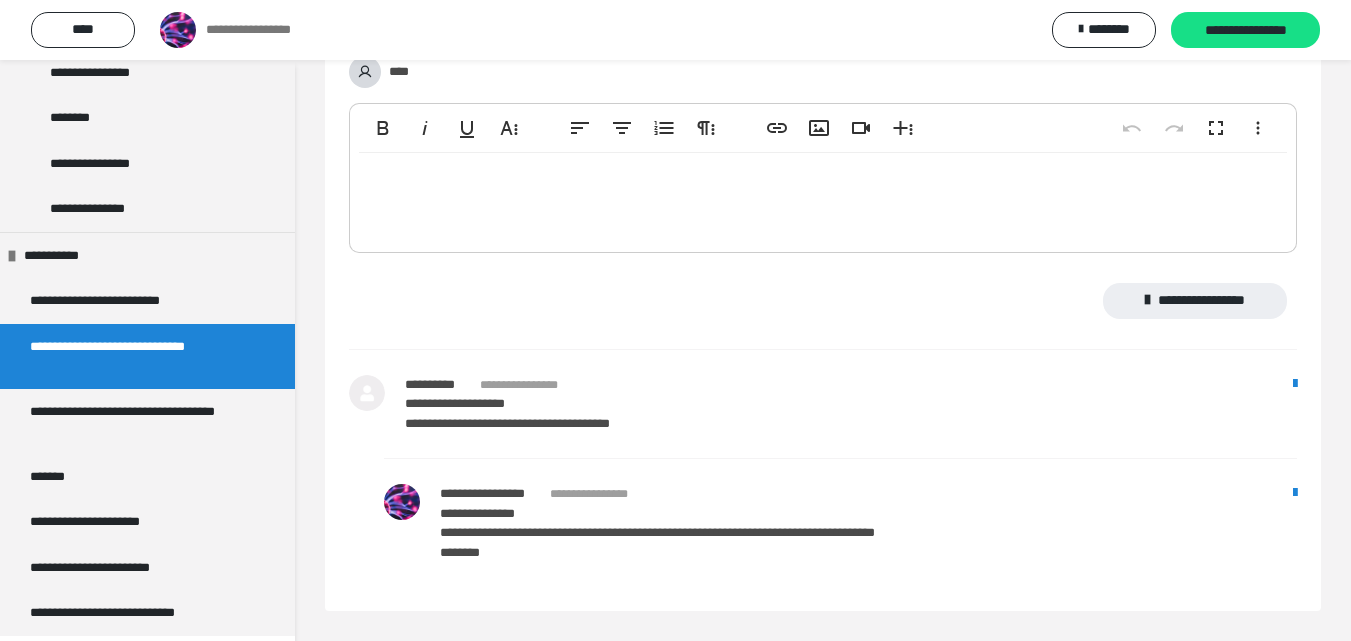 scroll, scrollTop: 2159, scrollLeft: 0, axis: vertical 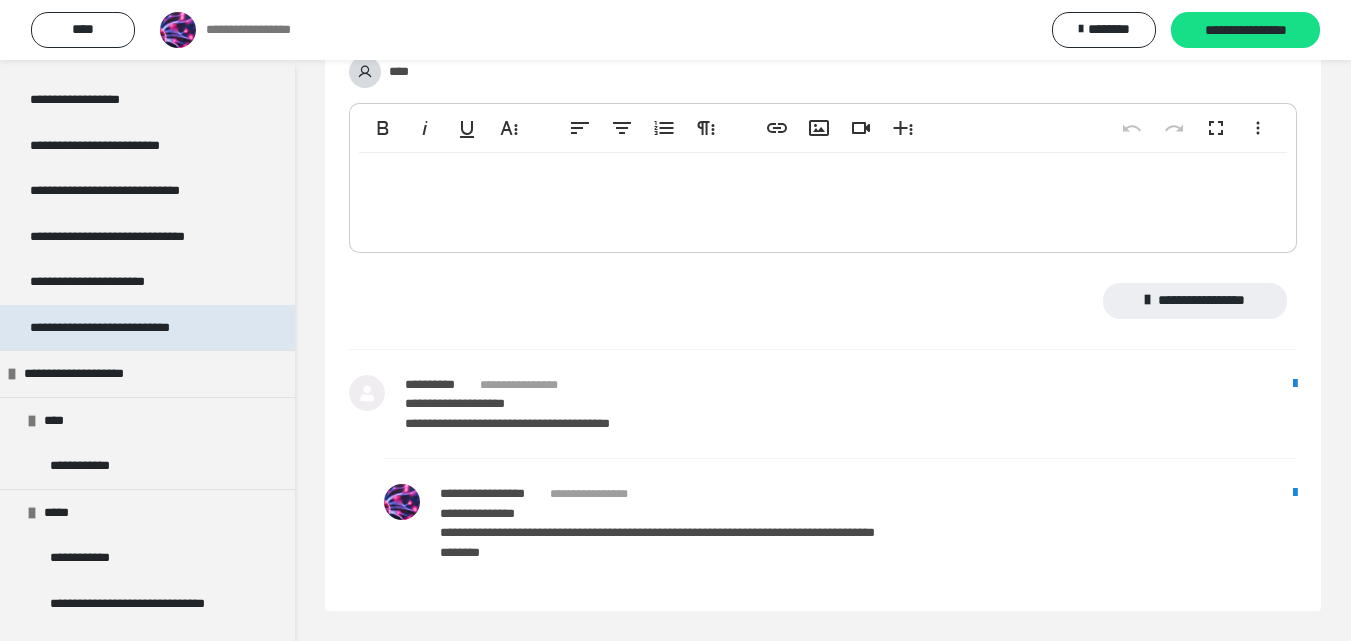 click on "**********" at bounding box center [125, 328] 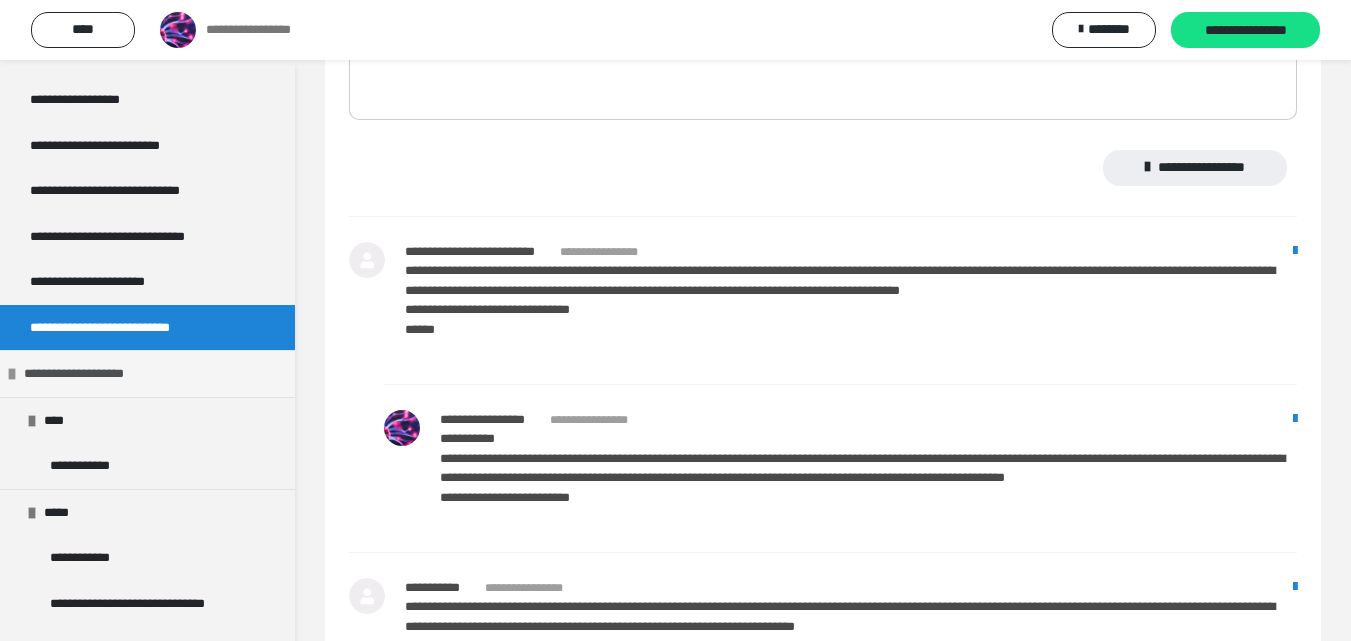 scroll, scrollTop: 2207, scrollLeft: 0, axis: vertical 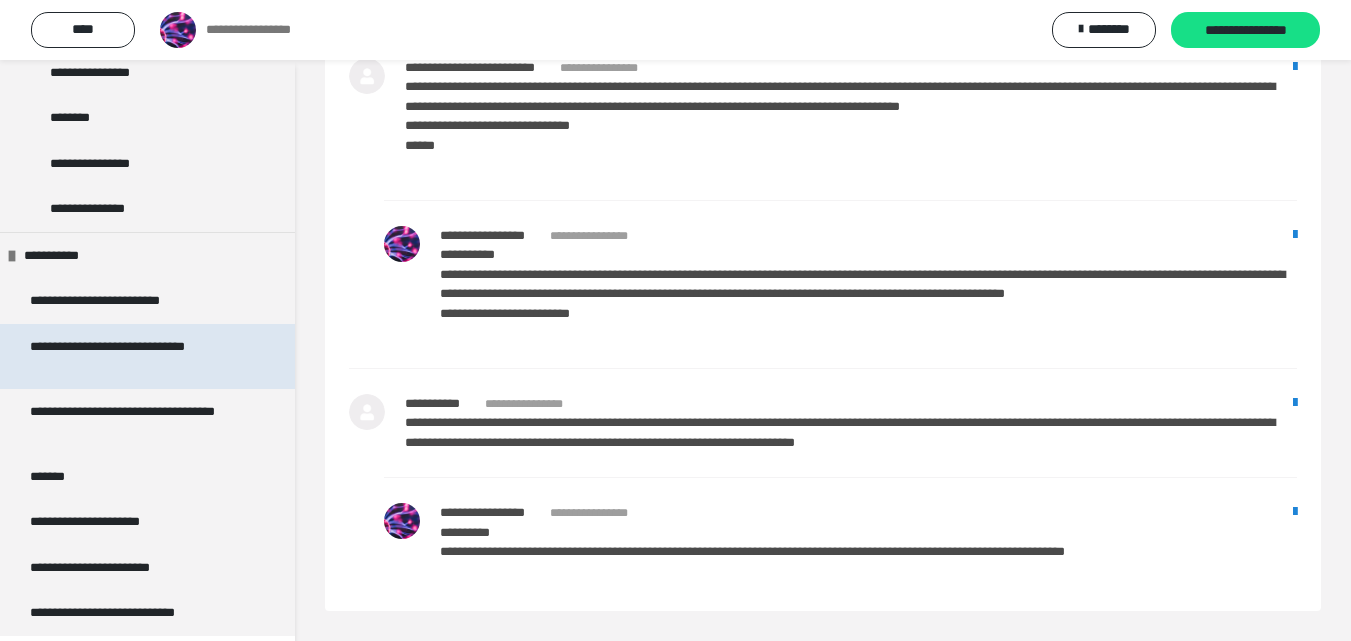 click on "**********" at bounding box center (147, 356) 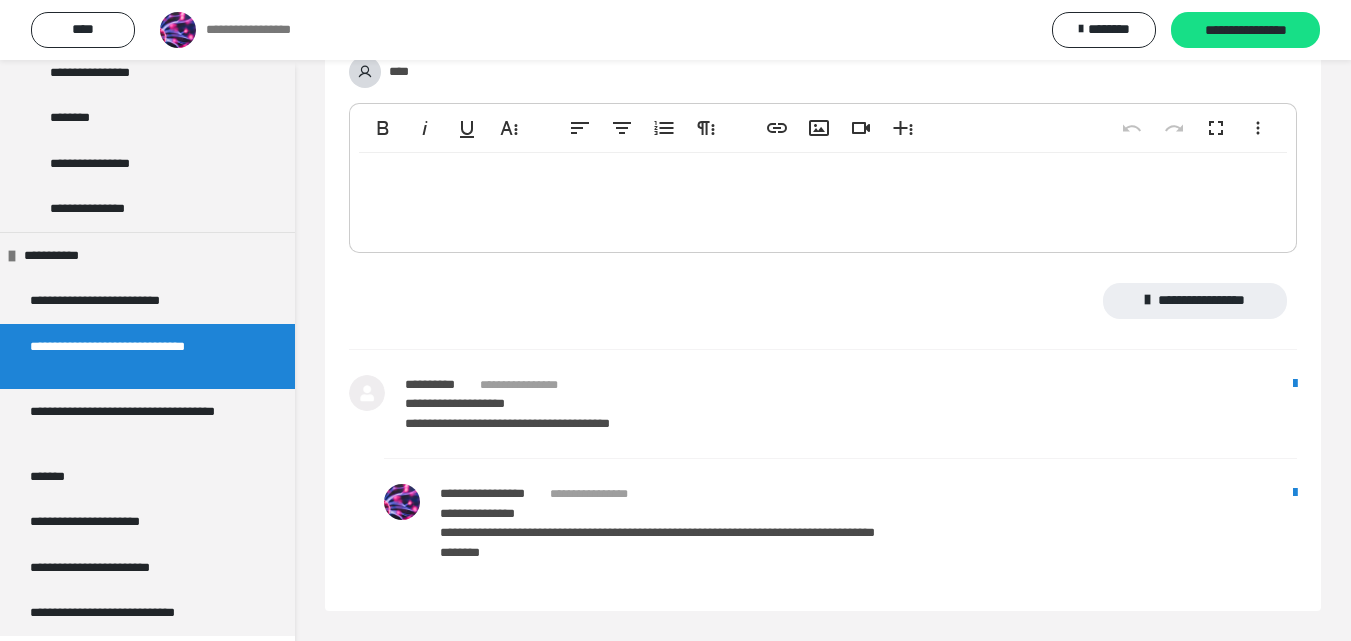 scroll, scrollTop: 2158, scrollLeft: 0, axis: vertical 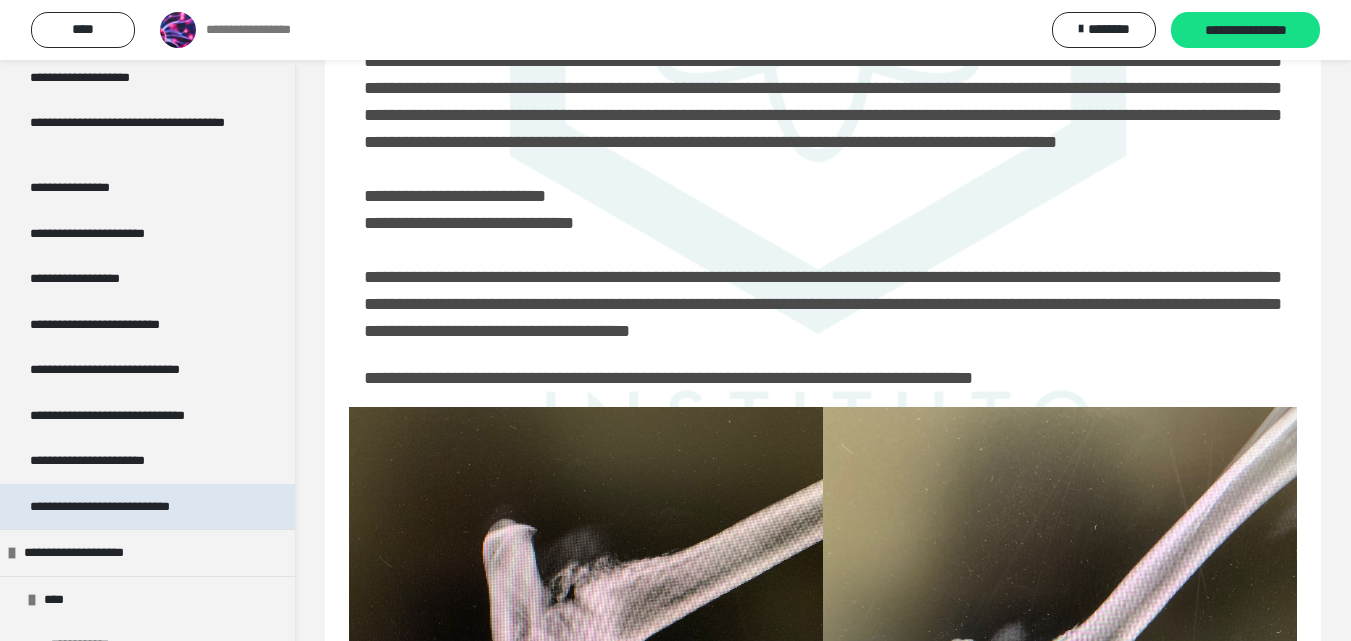 click on "**********" at bounding box center (125, 507) 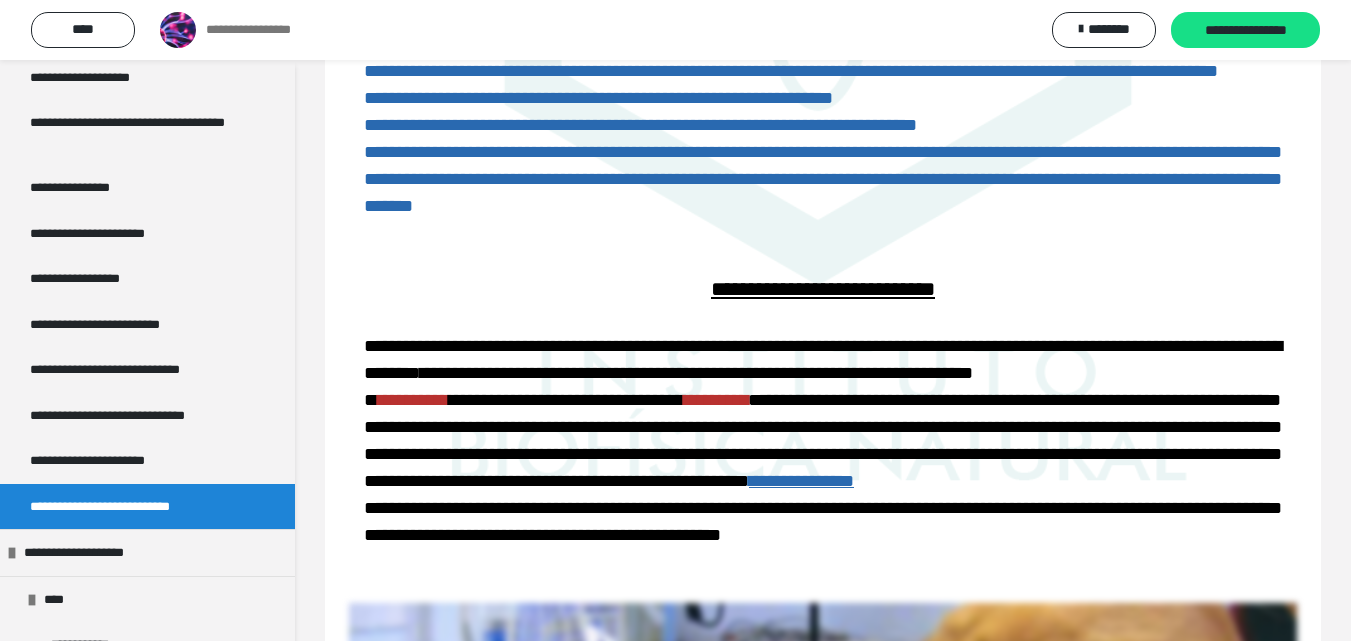 scroll, scrollTop: 604, scrollLeft: 0, axis: vertical 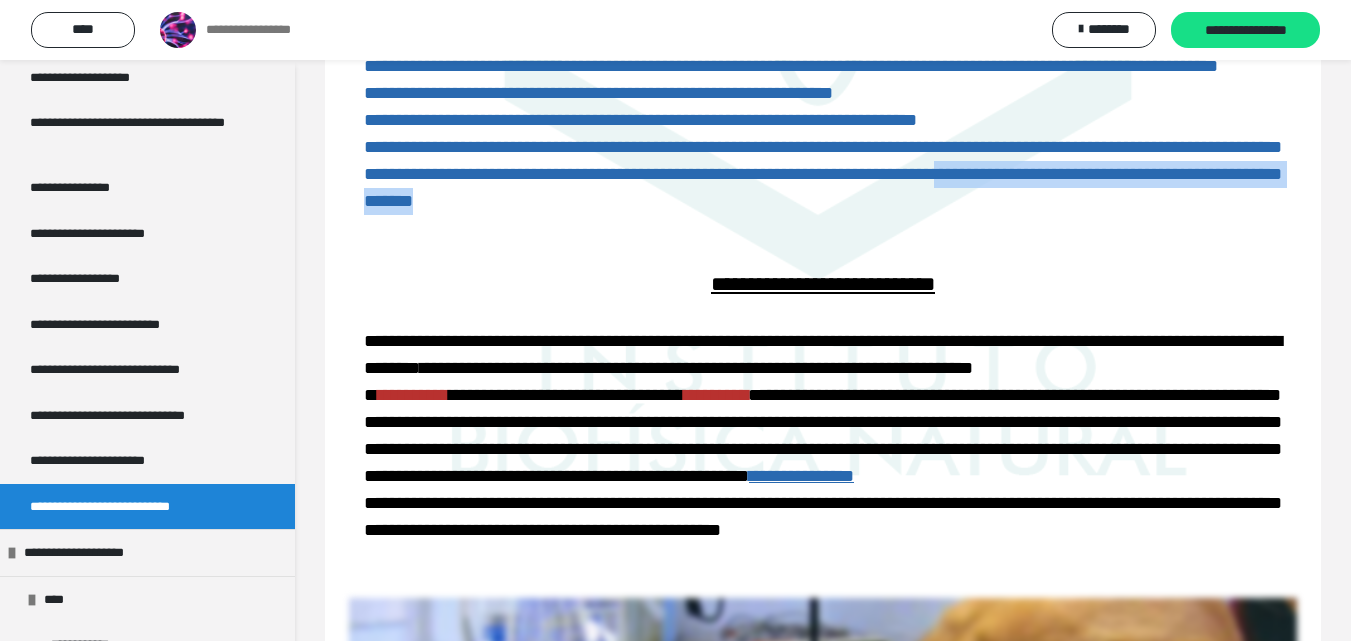 drag, startPoint x: 459, startPoint y: 274, endPoint x: 967, endPoint y: 274, distance: 508 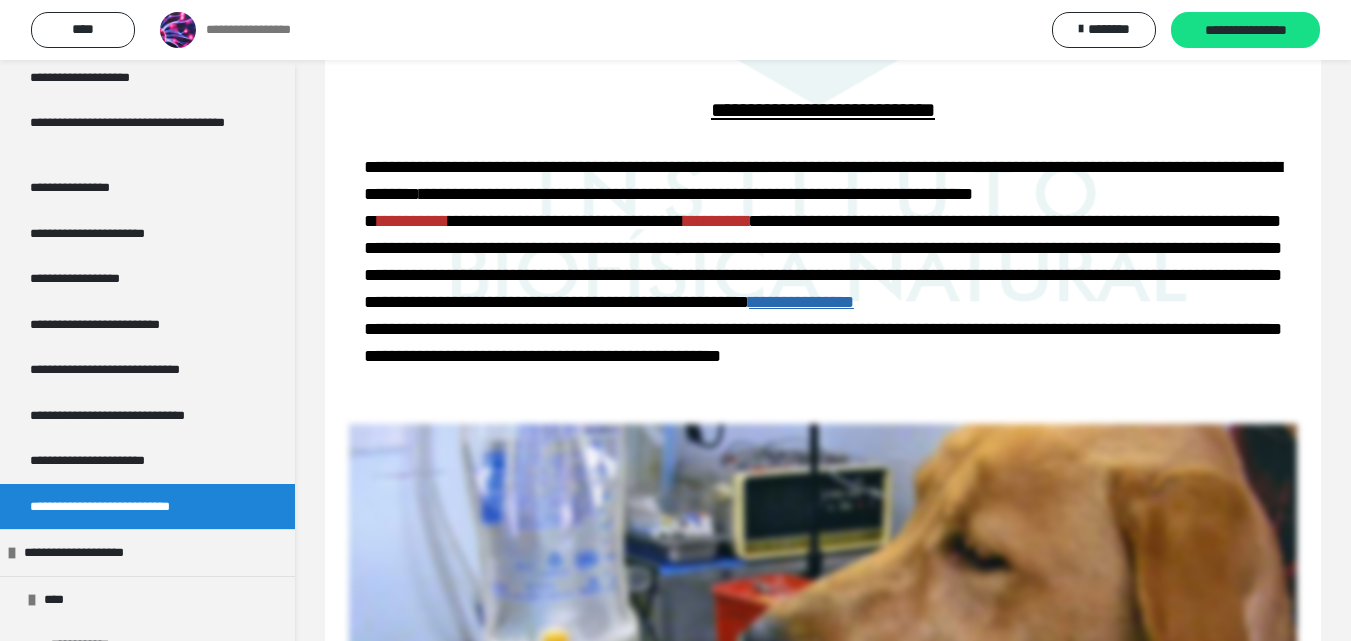 scroll, scrollTop: 779, scrollLeft: 0, axis: vertical 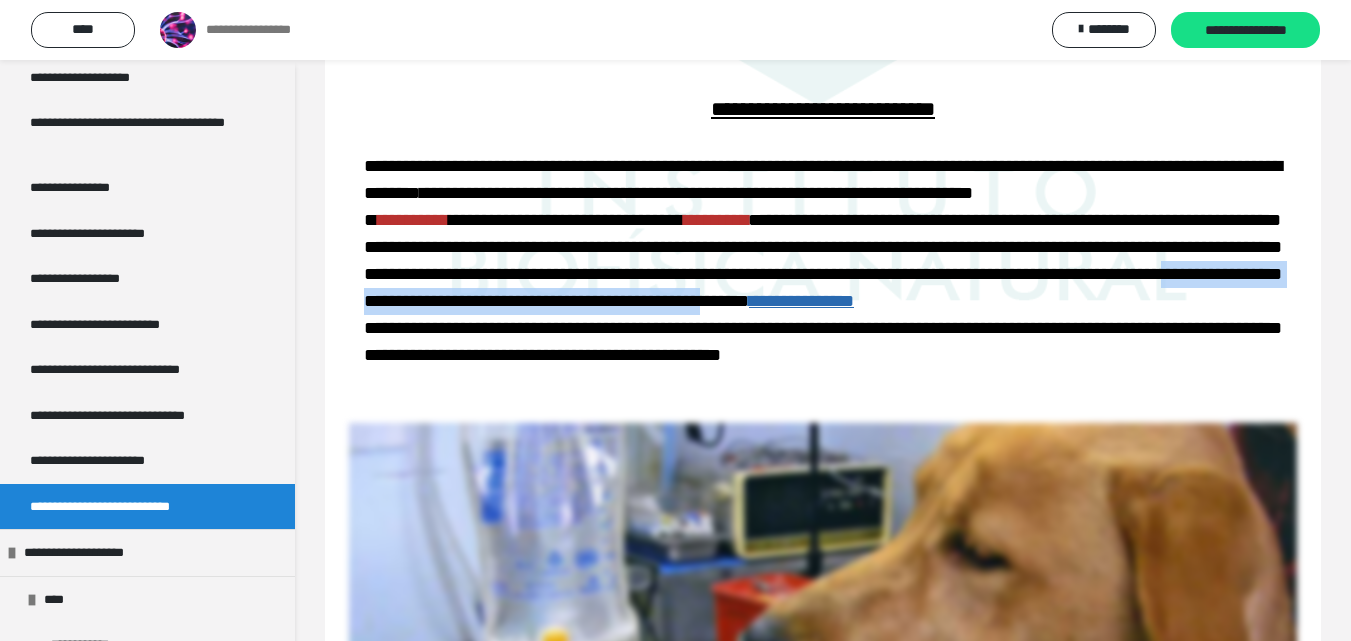 drag, startPoint x: 1017, startPoint y: 413, endPoint x: 707, endPoint y: 438, distance: 311.00644 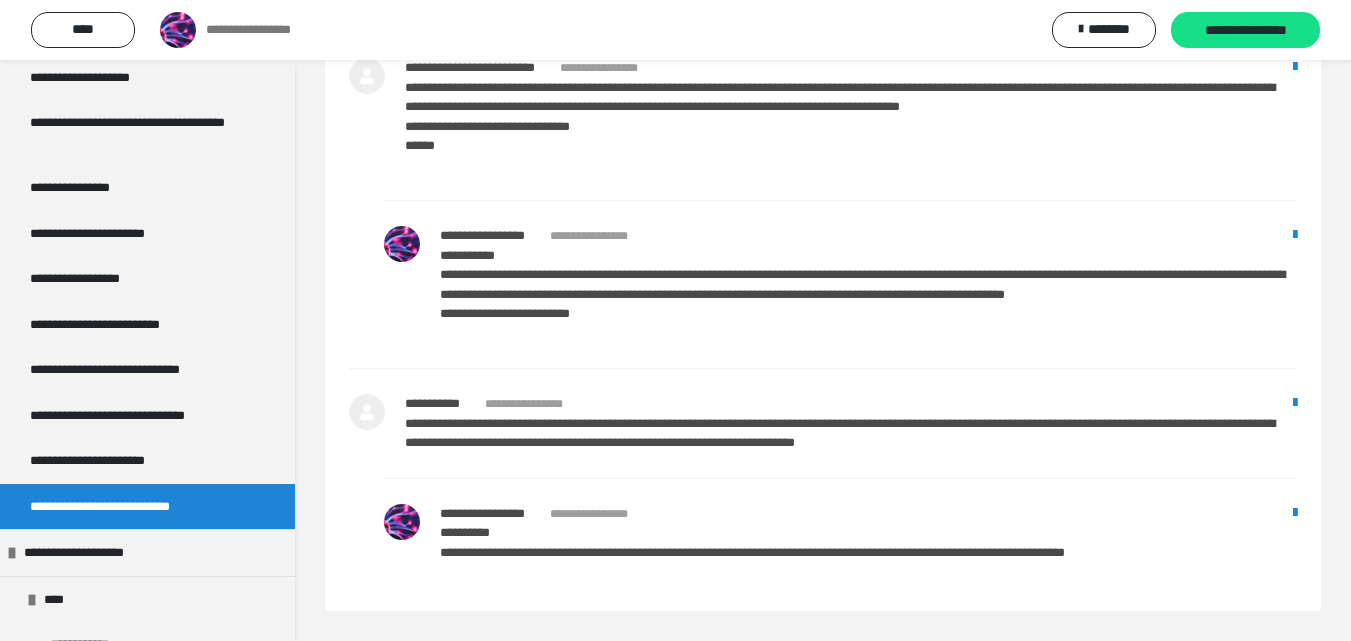 scroll, scrollTop: 2606, scrollLeft: 0, axis: vertical 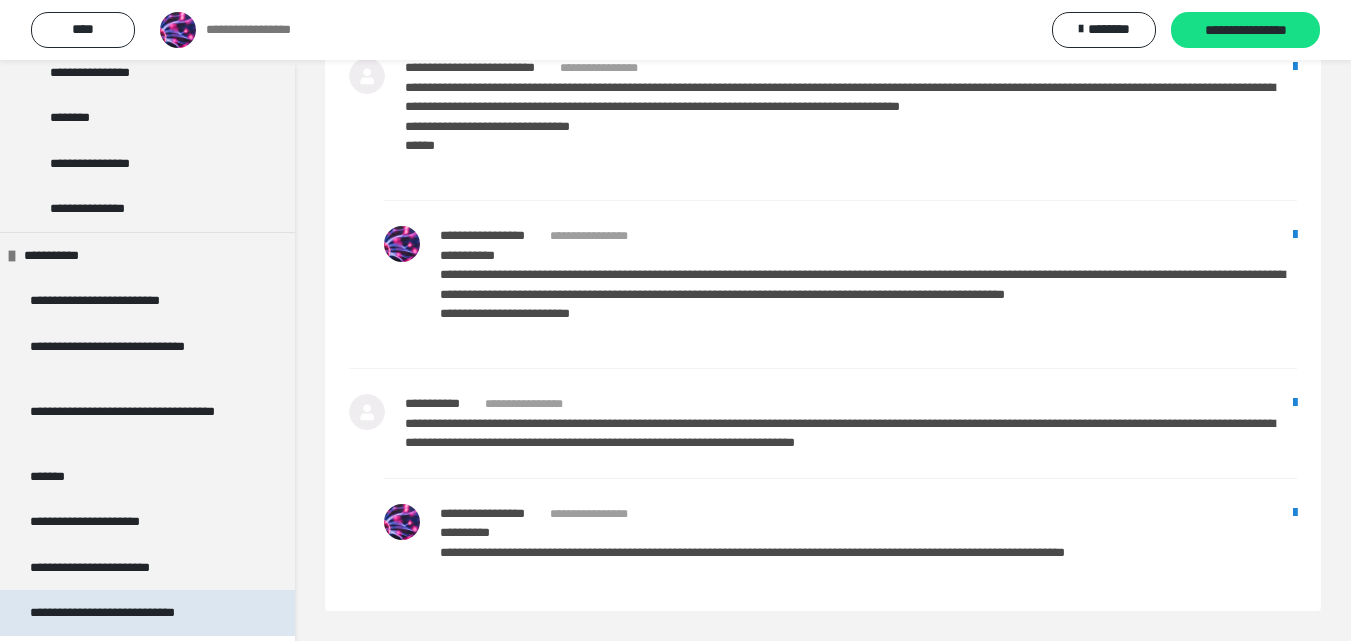 click on "**********" at bounding box center [131, 613] 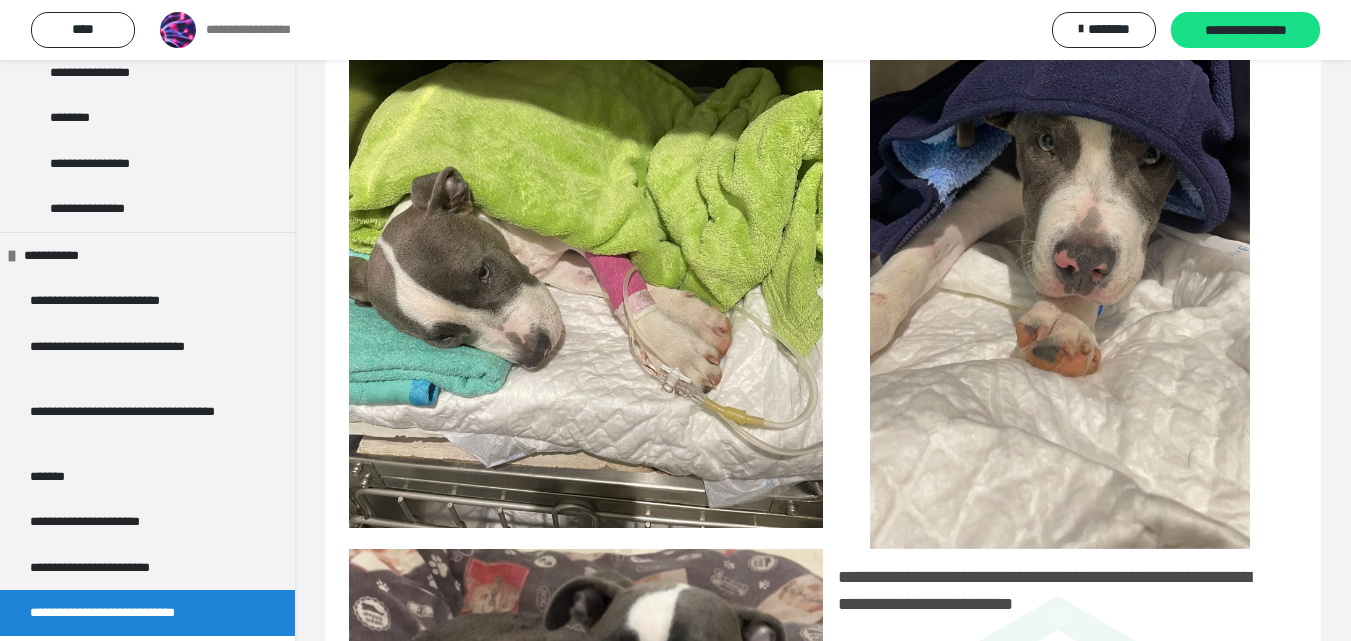 scroll, scrollTop: 2536, scrollLeft: 0, axis: vertical 